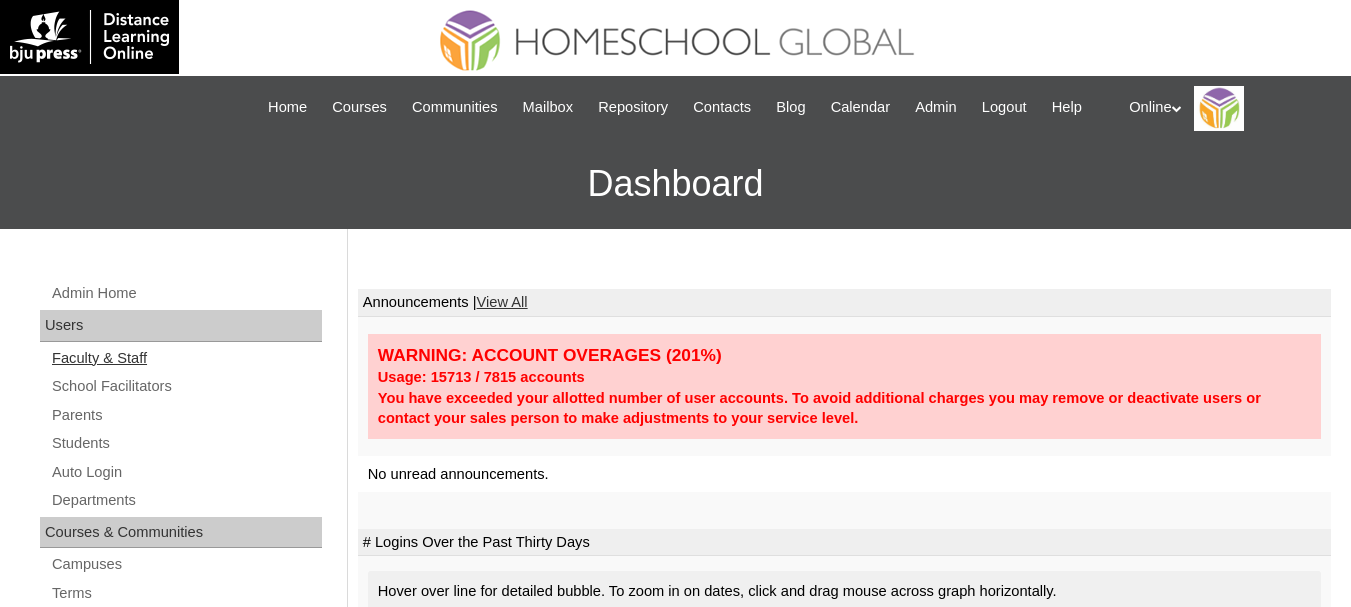 scroll, scrollTop: 0, scrollLeft: 0, axis: both 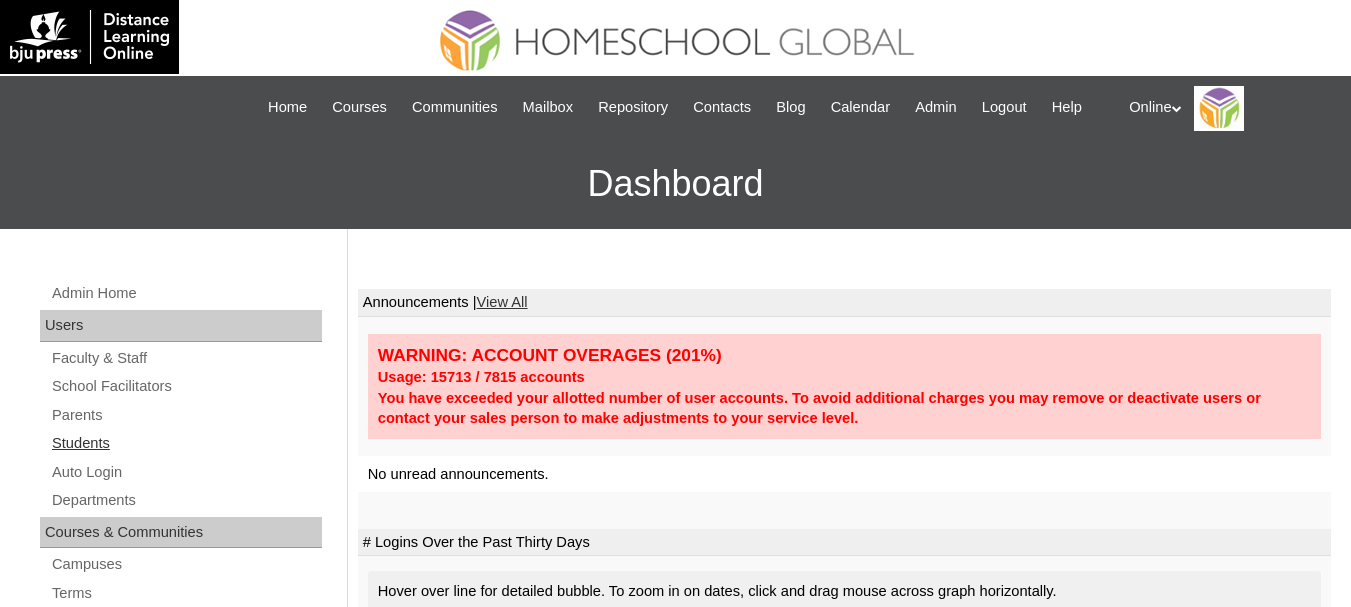 click on "Students" at bounding box center [186, 443] 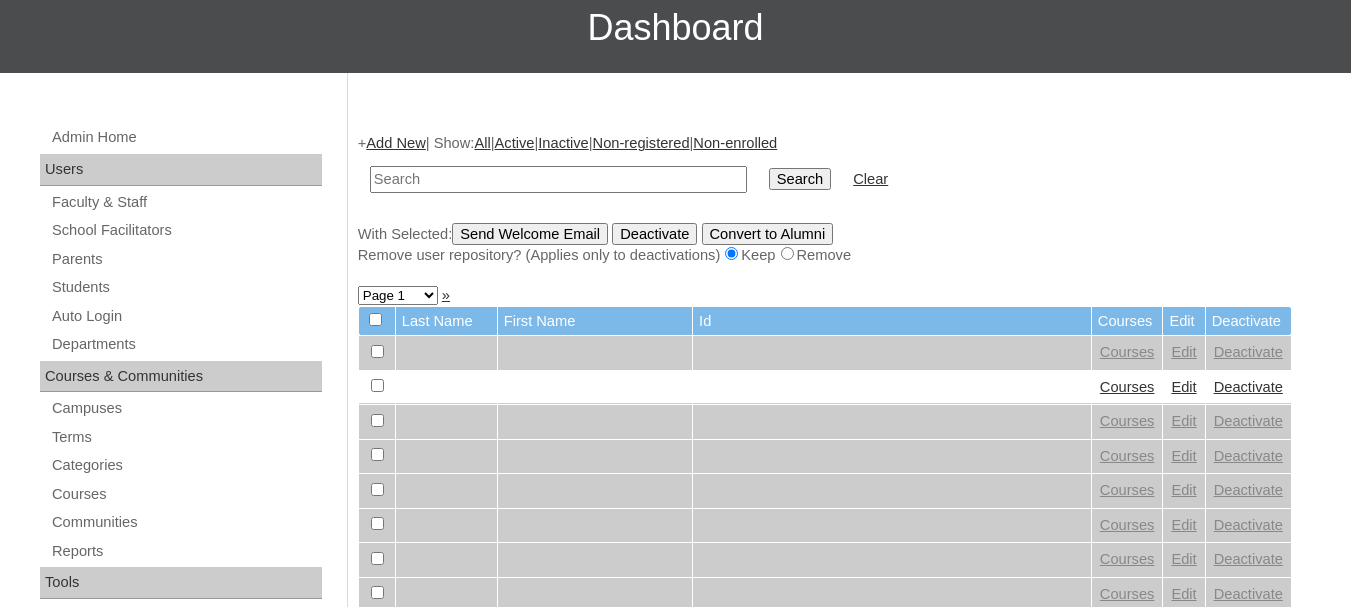 scroll, scrollTop: 200, scrollLeft: 0, axis: vertical 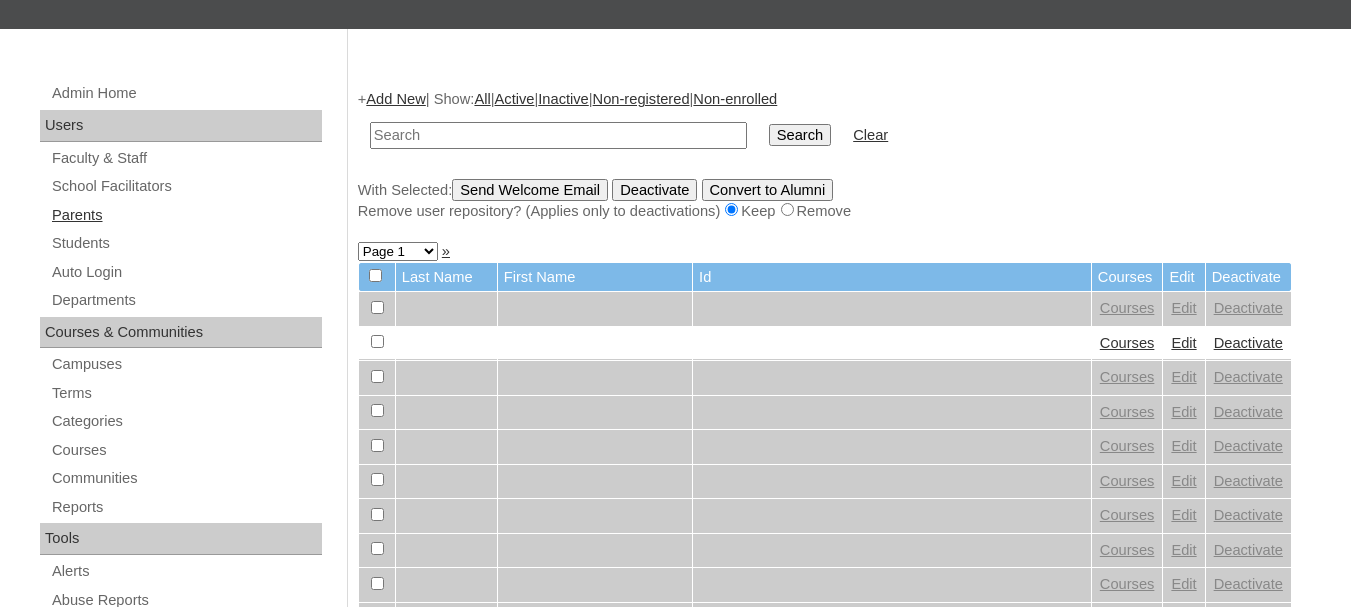 click on "Parents" at bounding box center (186, 215) 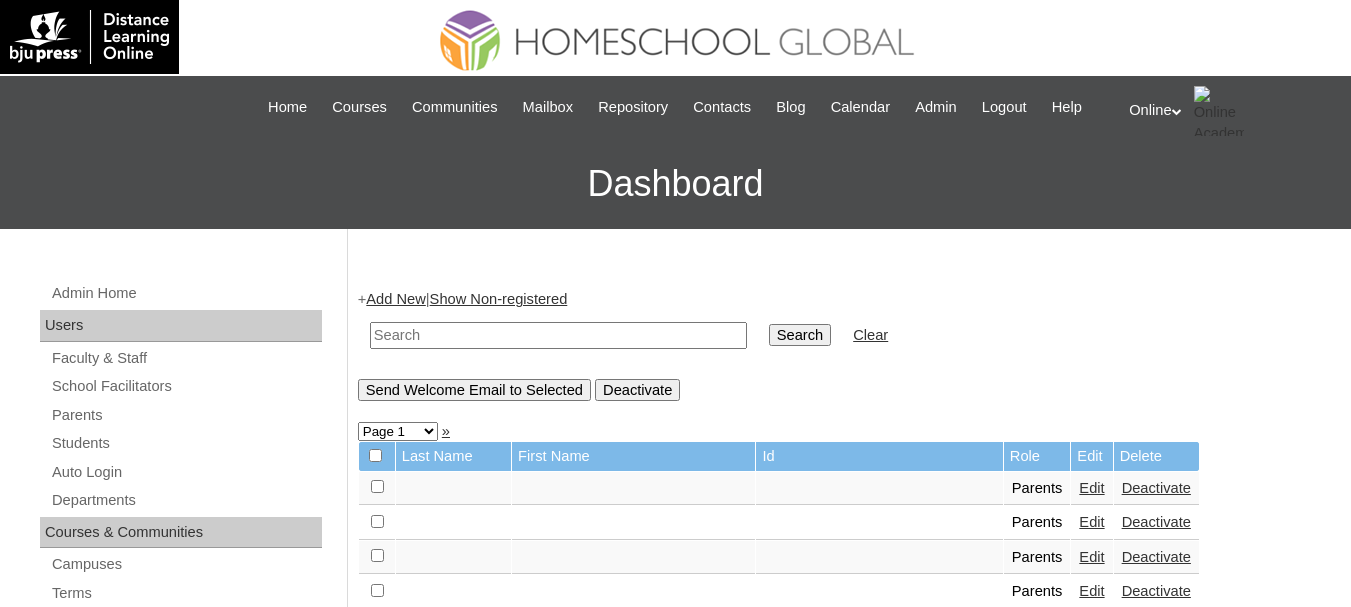 scroll, scrollTop: 0, scrollLeft: 0, axis: both 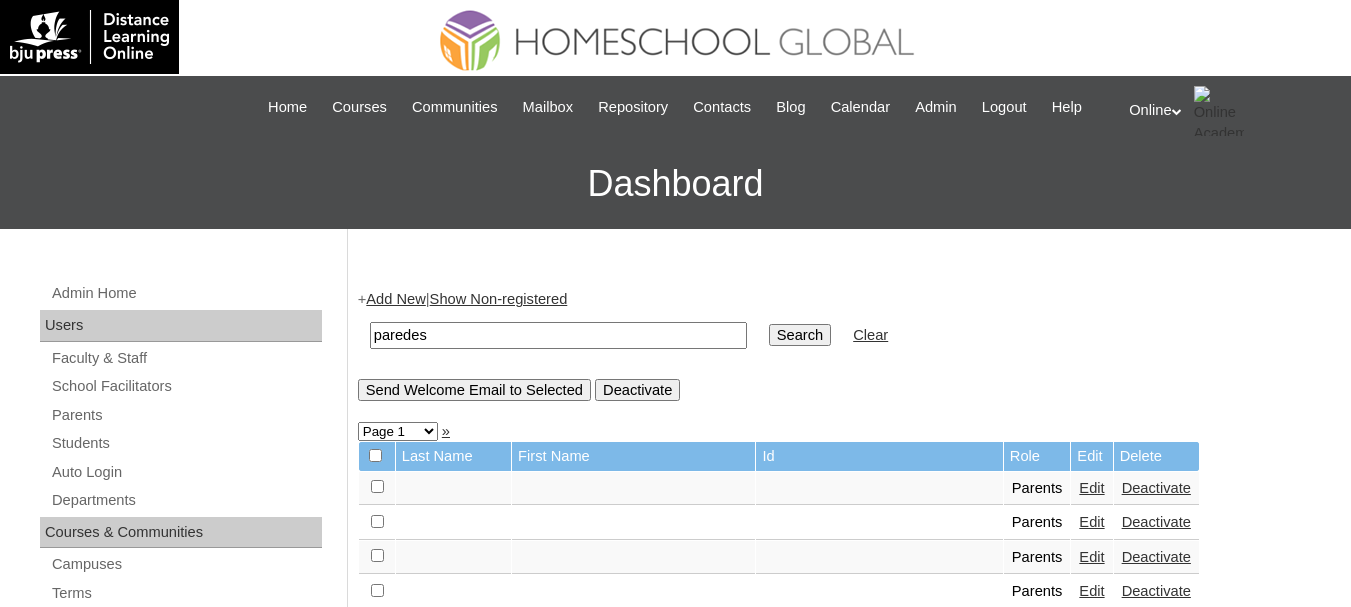 type on "paredes" 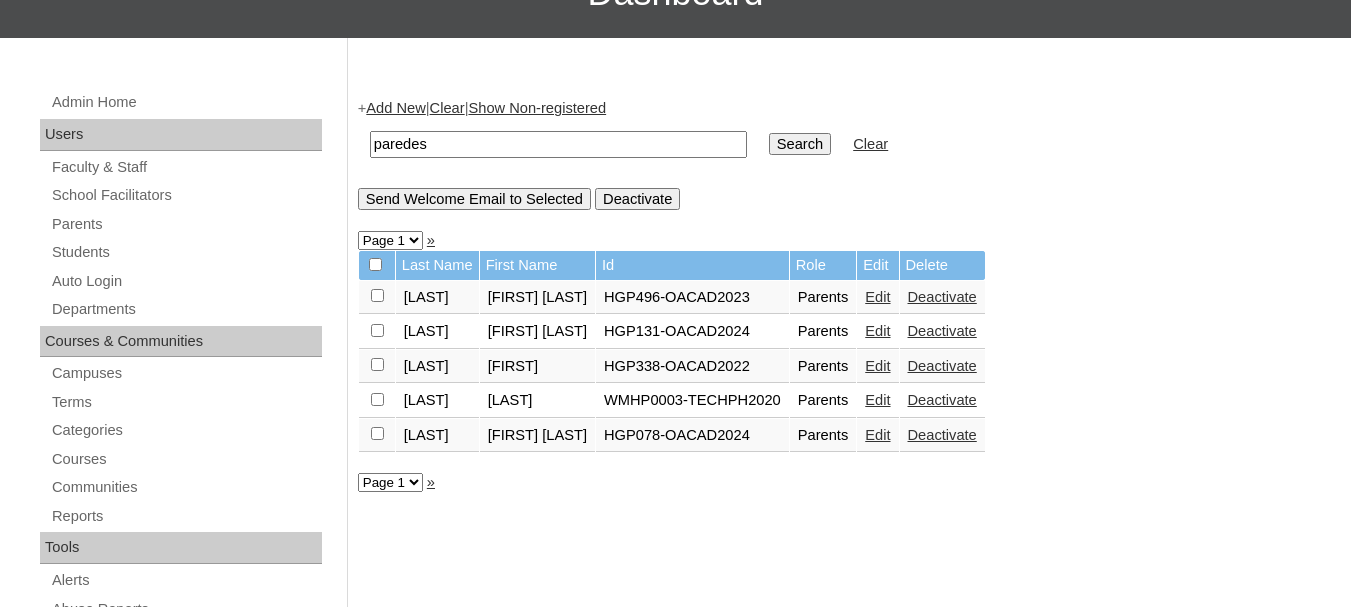 scroll, scrollTop: 200, scrollLeft: 0, axis: vertical 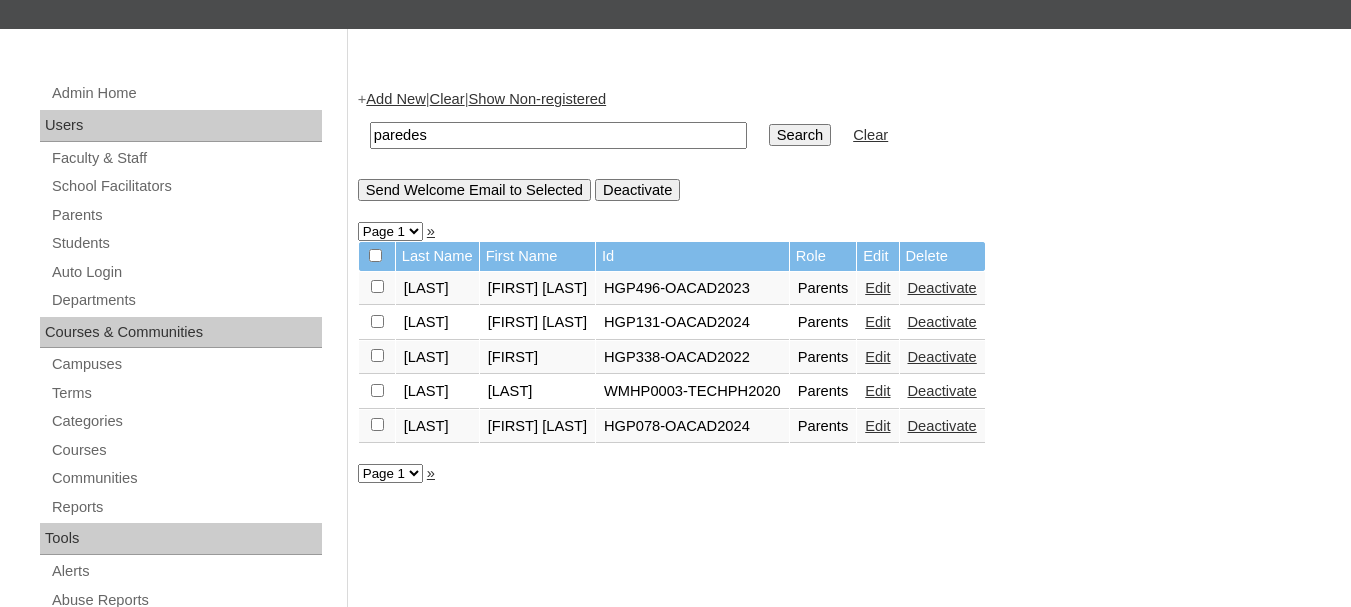 click on "Edit" at bounding box center [877, 322] 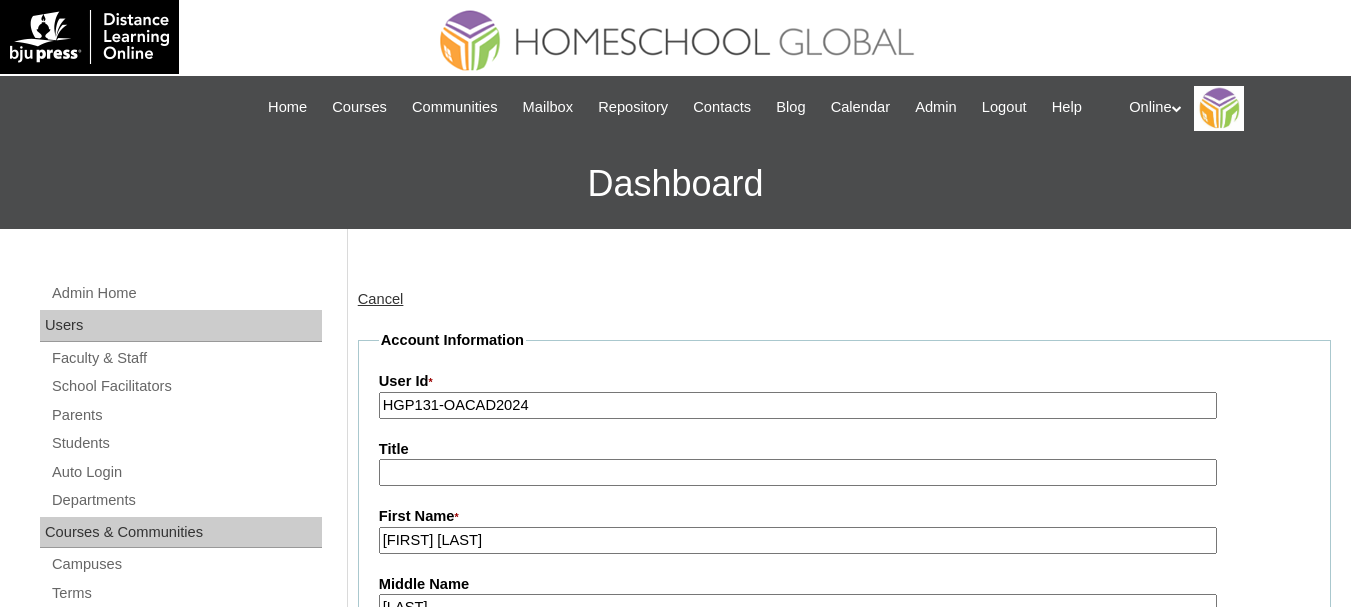 scroll, scrollTop: 0, scrollLeft: 0, axis: both 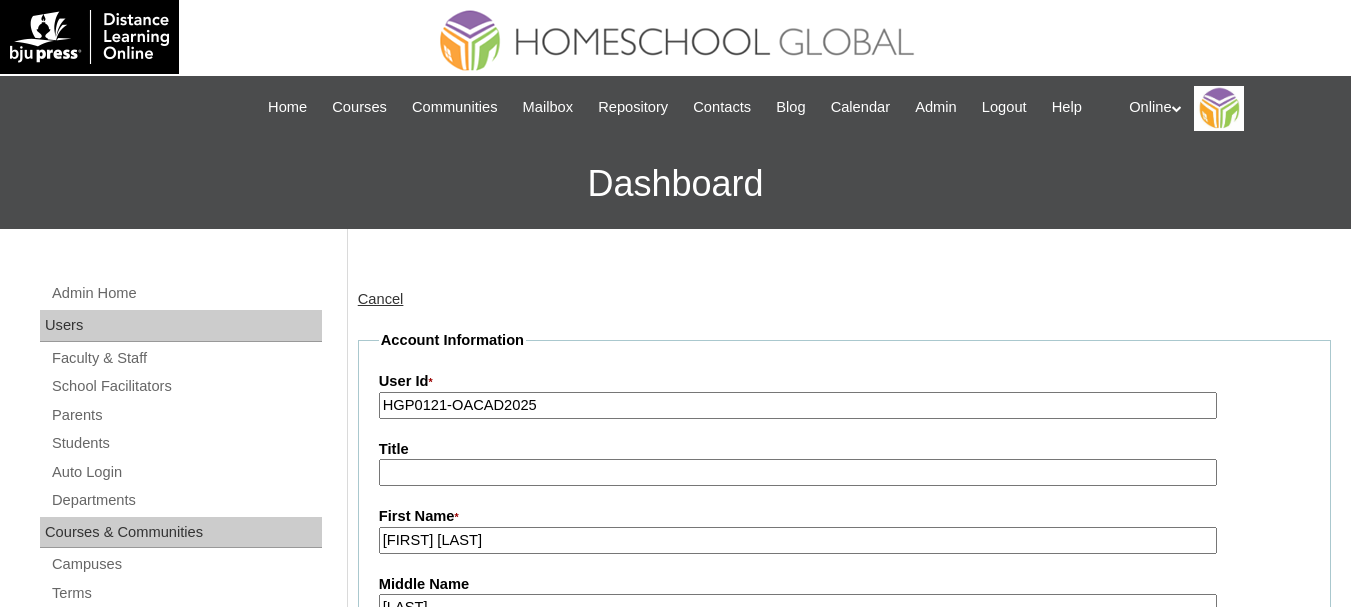 type on "HGP0121-OACAD2025" 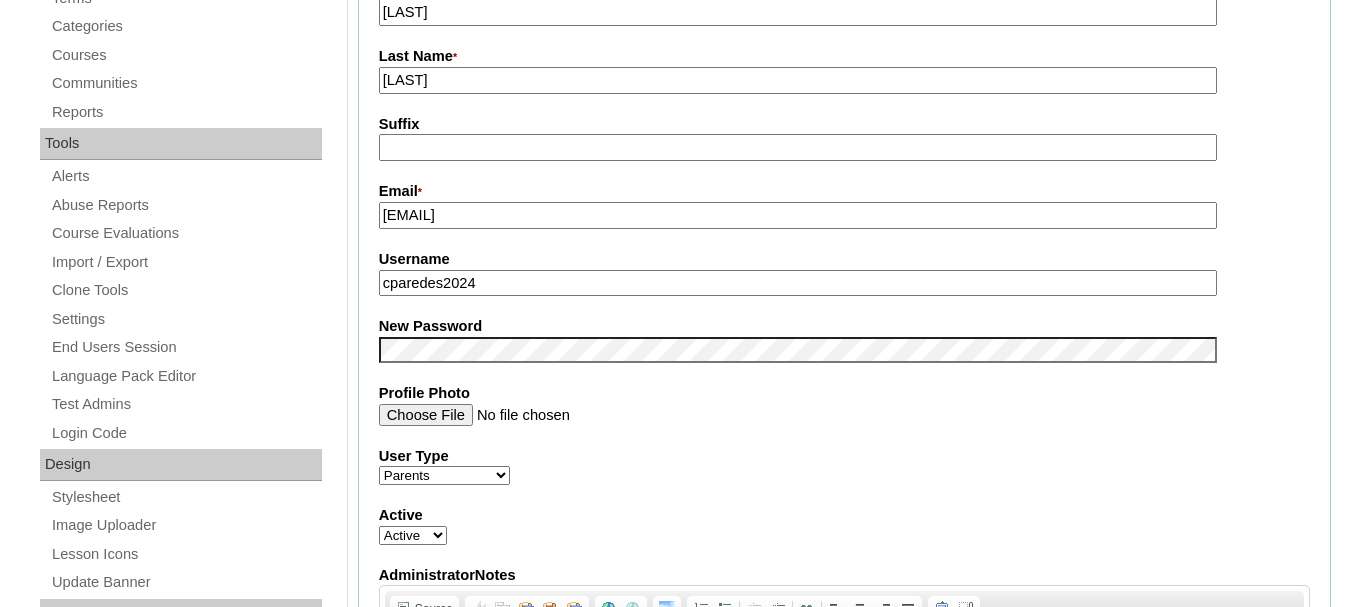 scroll, scrollTop: 600, scrollLeft: 0, axis: vertical 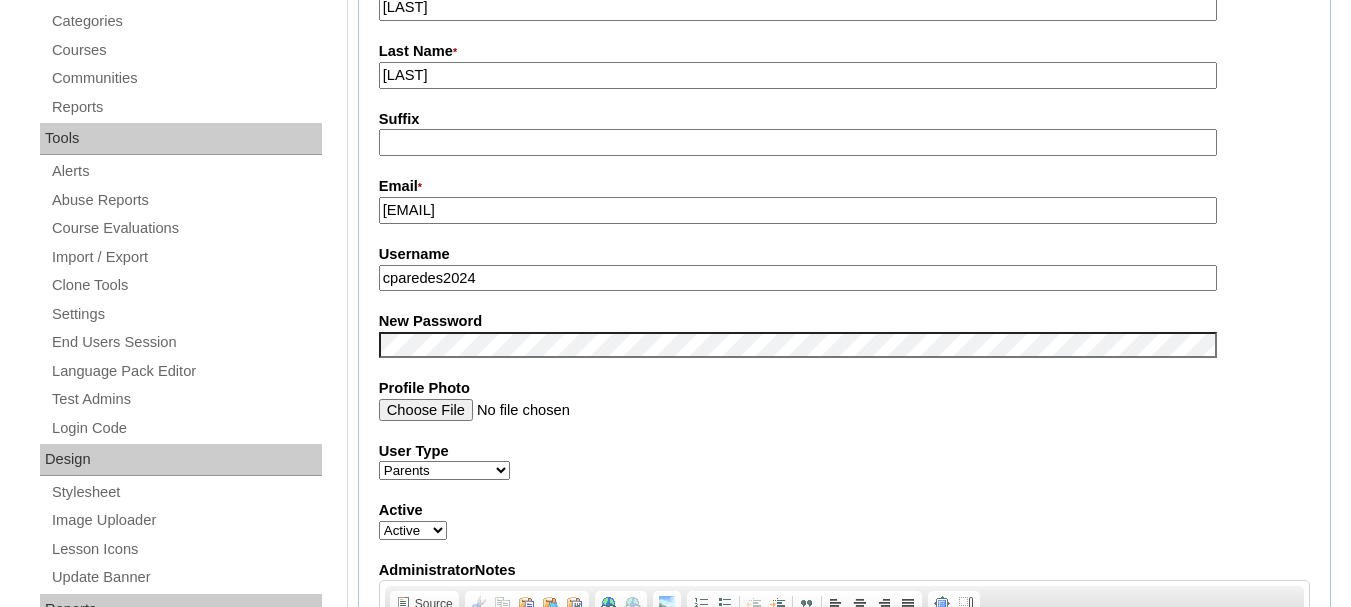 click on "cparedes2024" at bounding box center [798, 278] 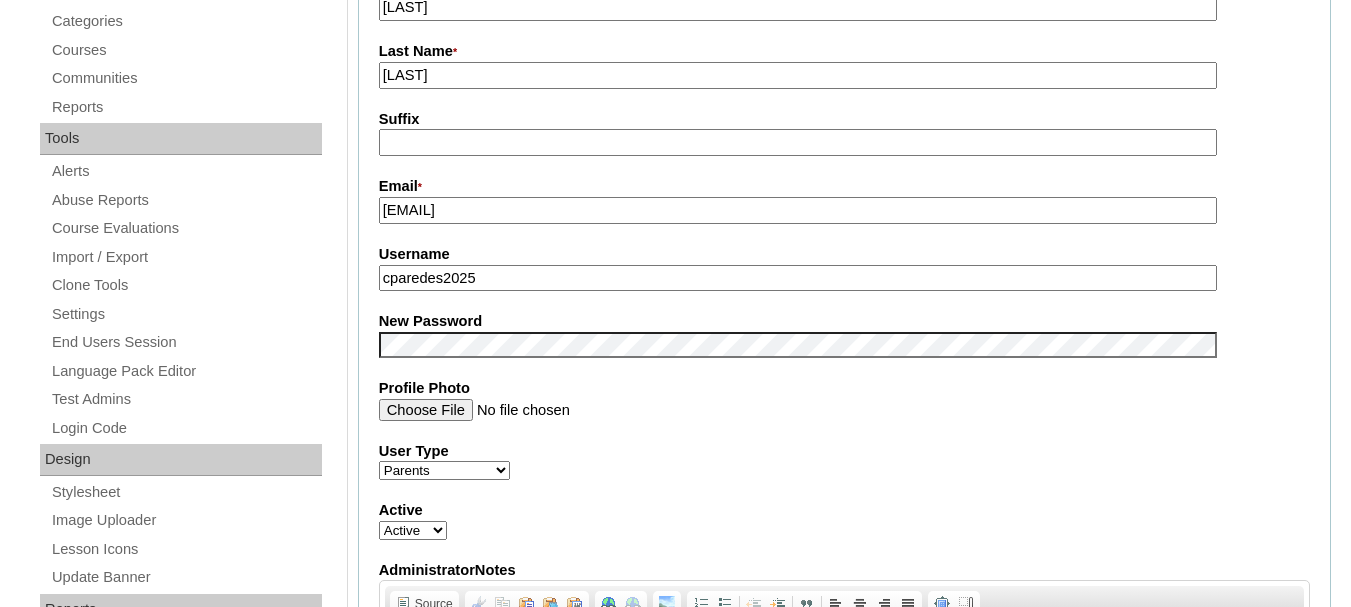 type on "cparedes2025" 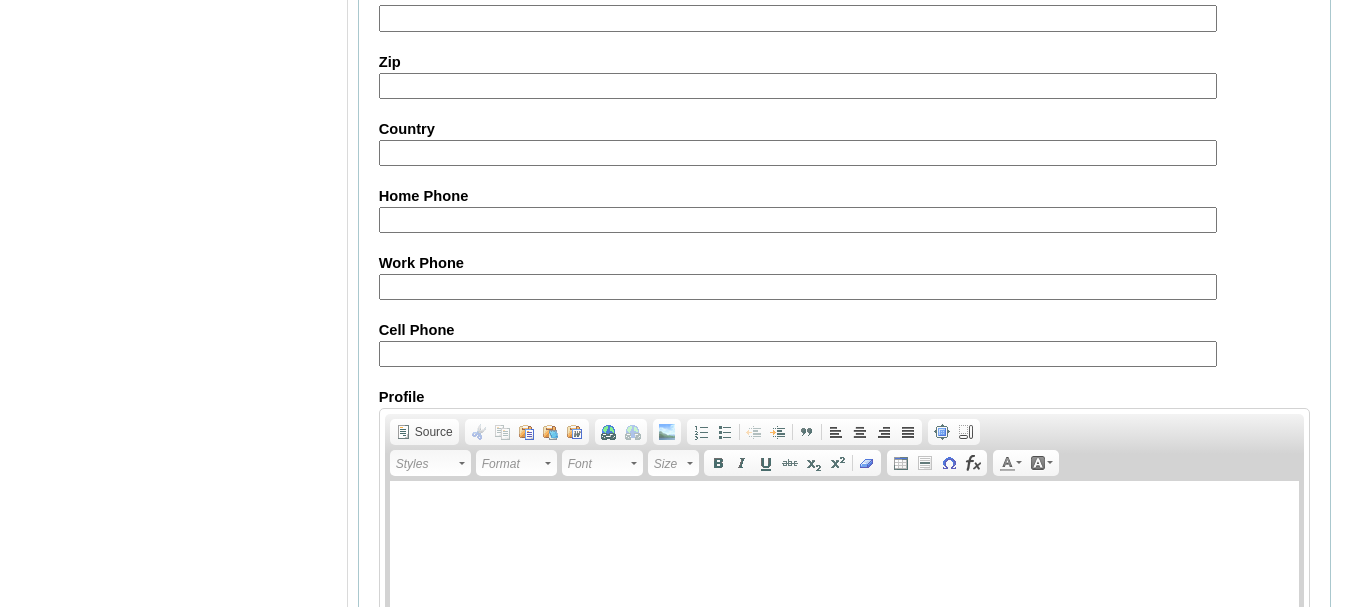 scroll, scrollTop: 2044, scrollLeft: 0, axis: vertical 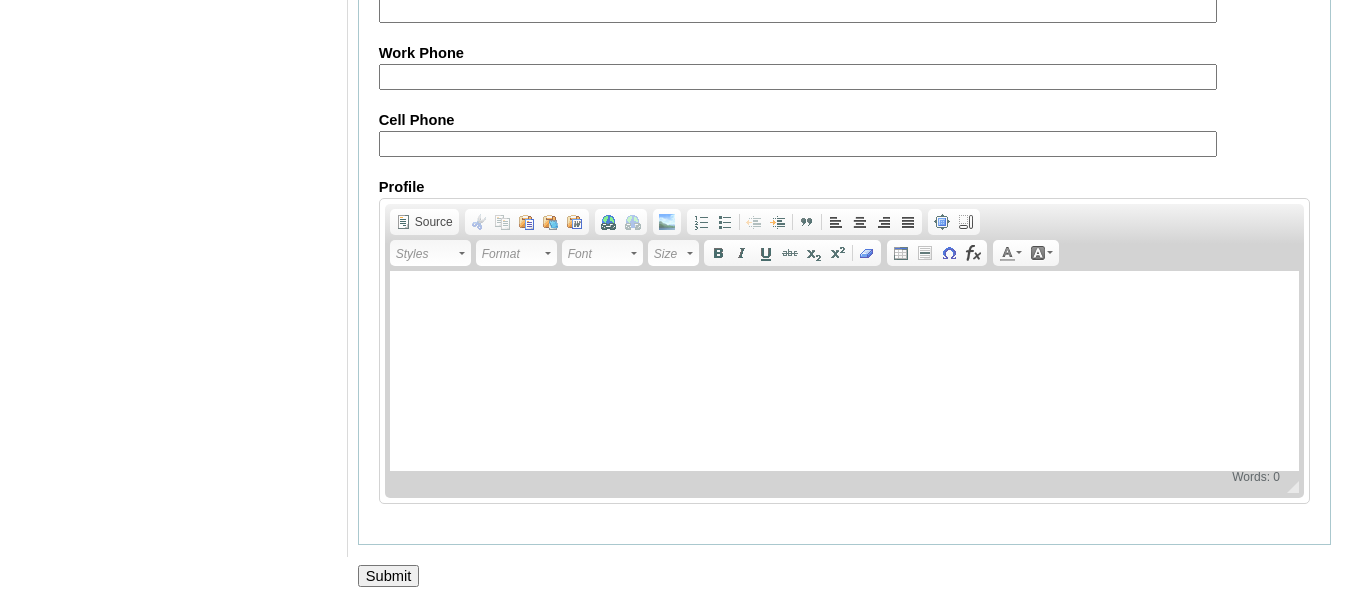 click on "Submit" at bounding box center [389, 576] 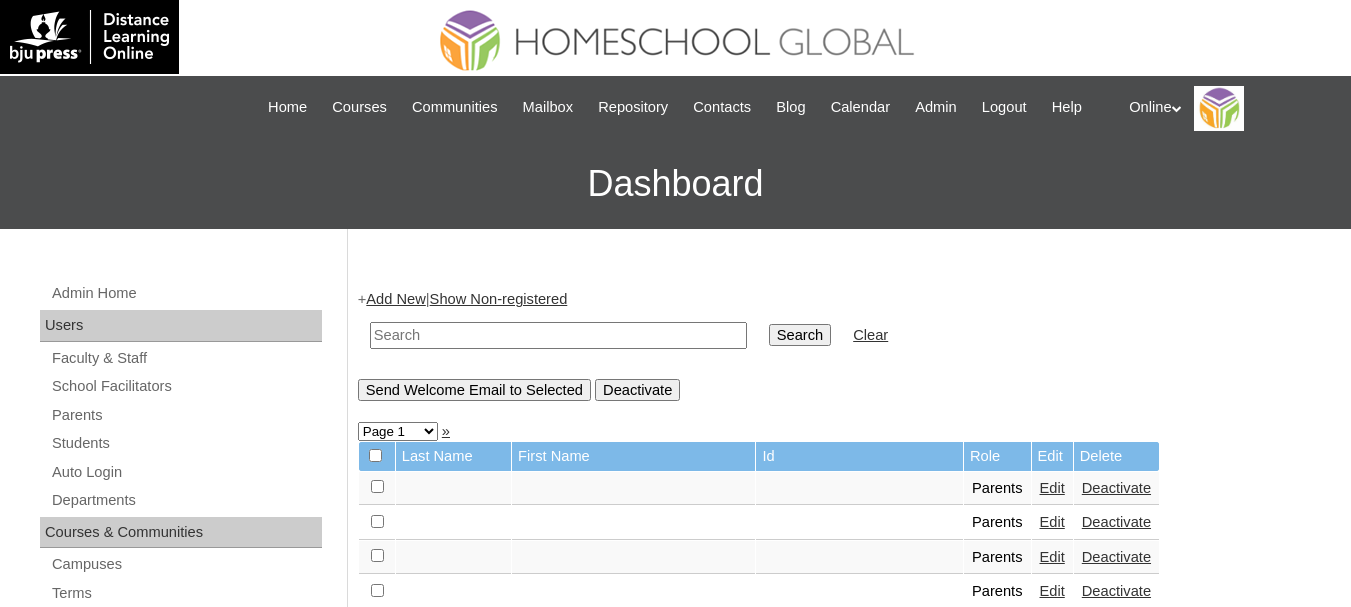 scroll, scrollTop: 0, scrollLeft: 0, axis: both 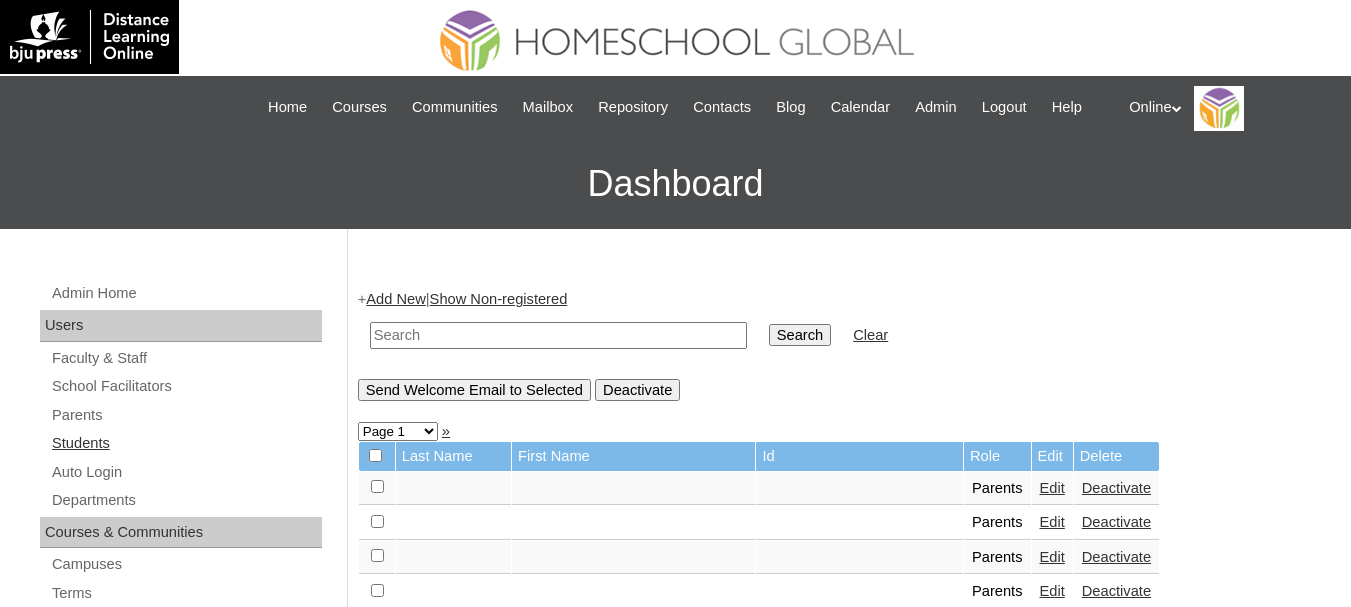 click on "Students" at bounding box center (186, 443) 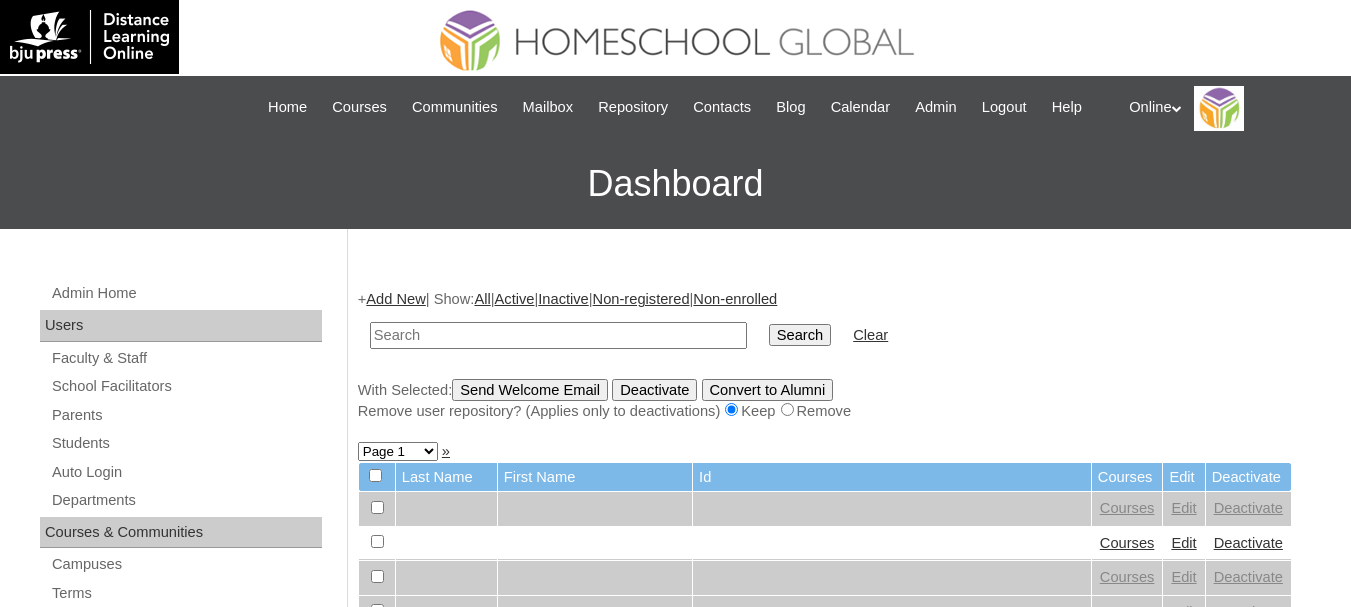 scroll, scrollTop: 0, scrollLeft: 0, axis: both 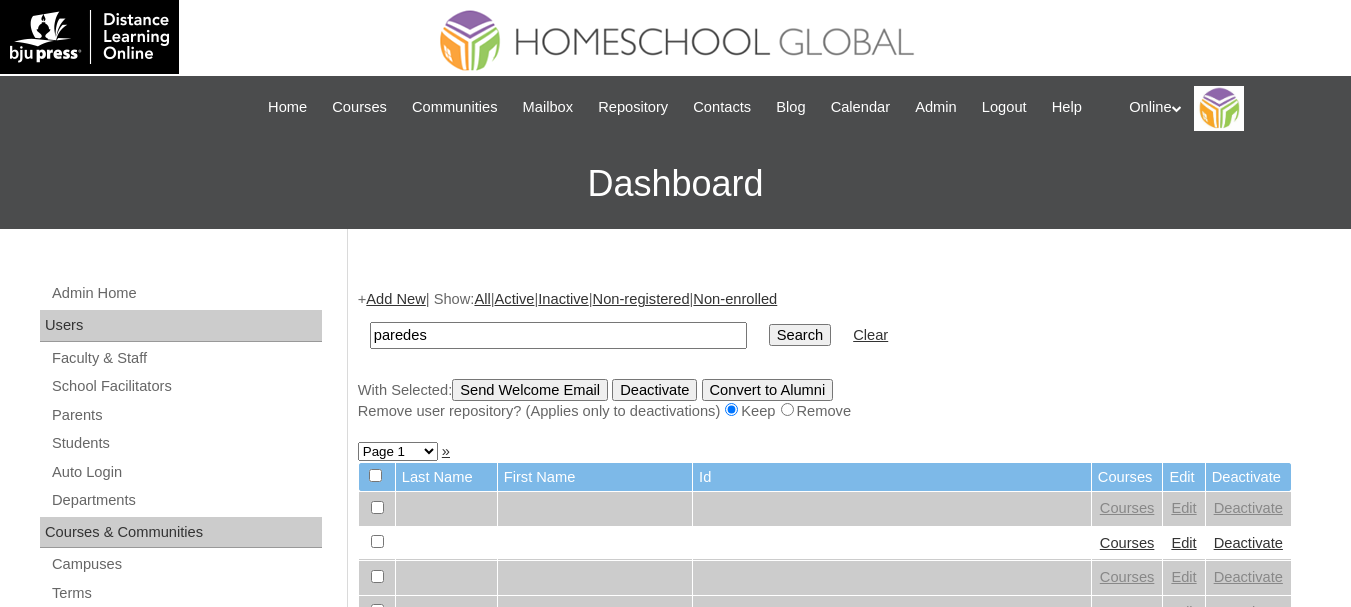 type on "paredes" 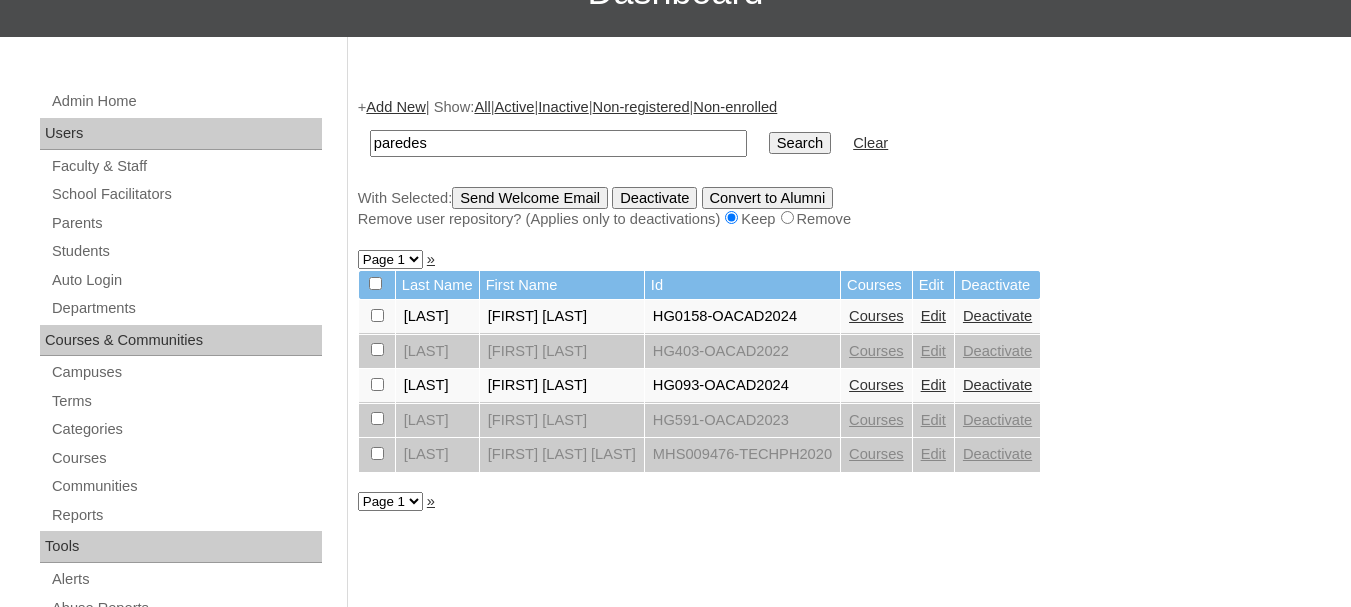 scroll, scrollTop: 200, scrollLeft: 0, axis: vertical 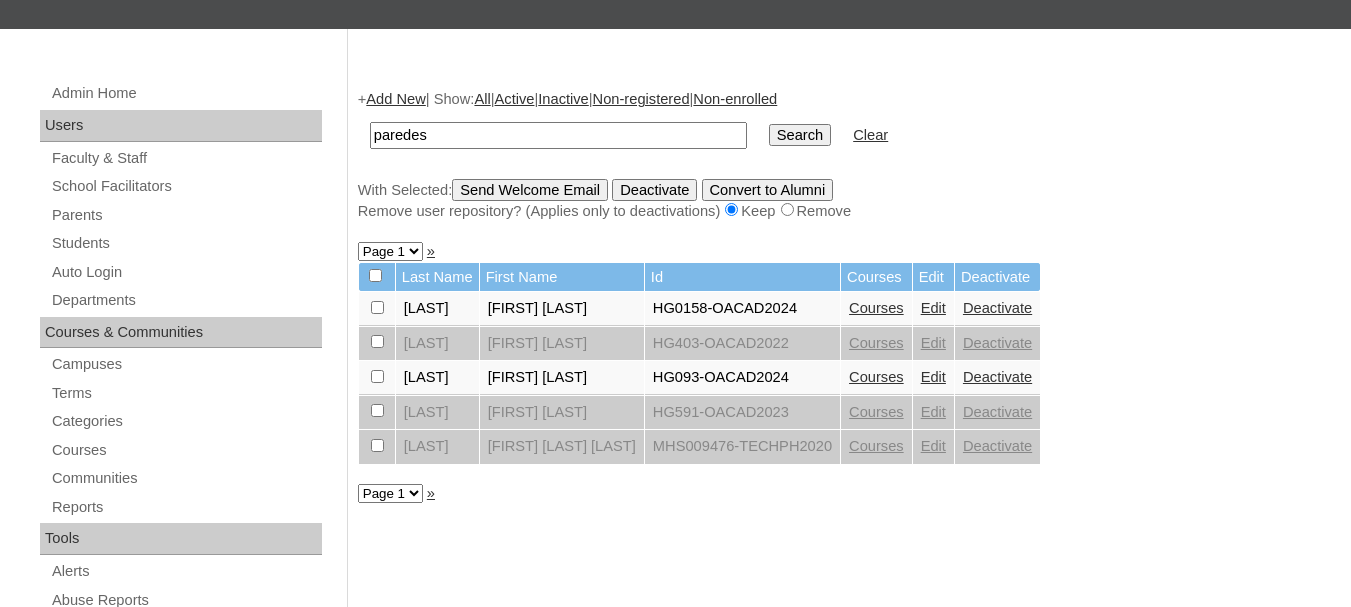 click on "Edit" at bounding box center [933, 308] 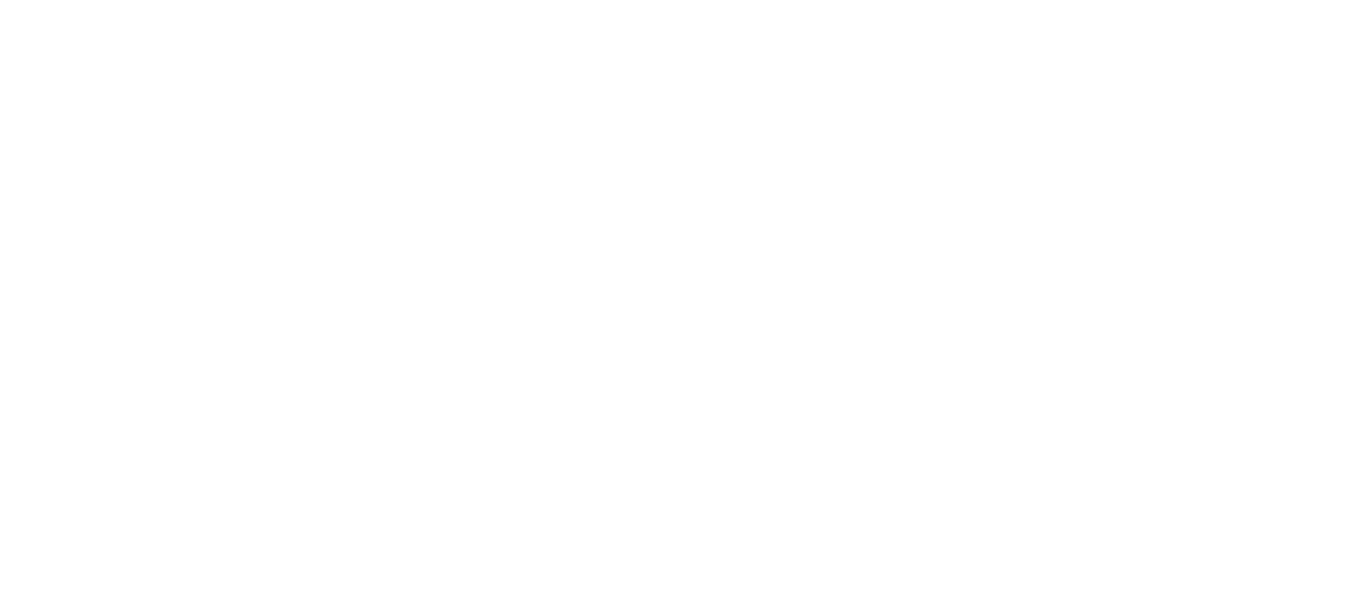 scroll, scrollTop: 0, scrollLeft: 0, axis: both 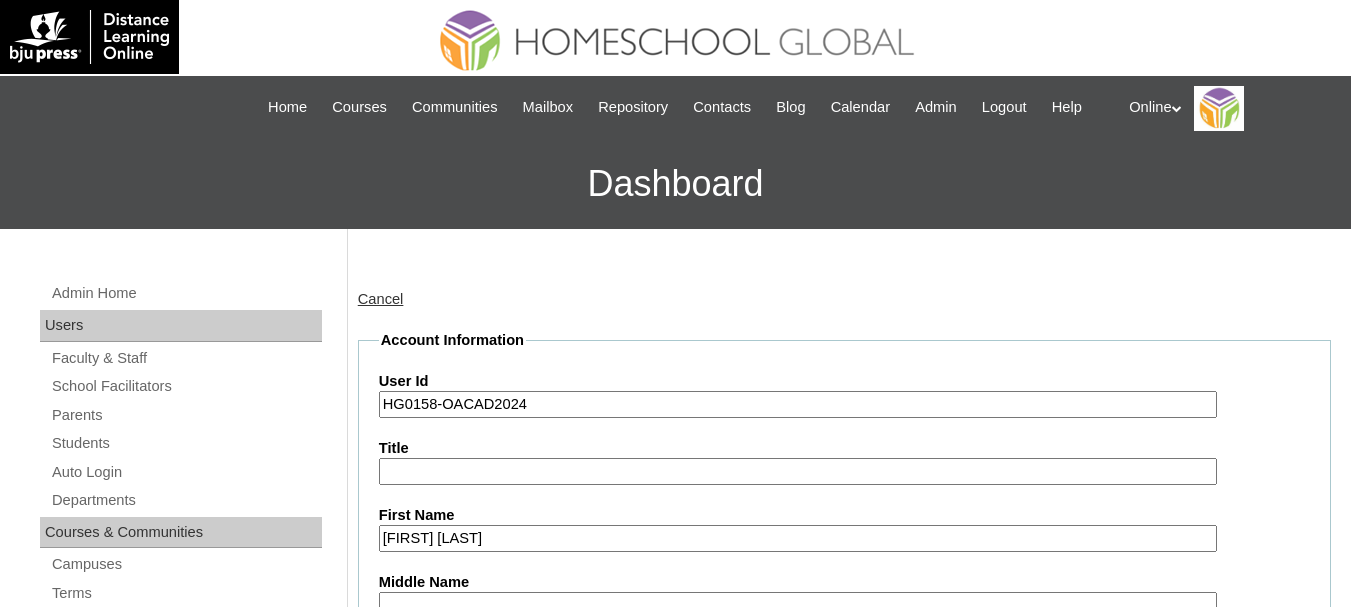 click on "HG0158-OACAD2024" at bounding box center [798, 404] 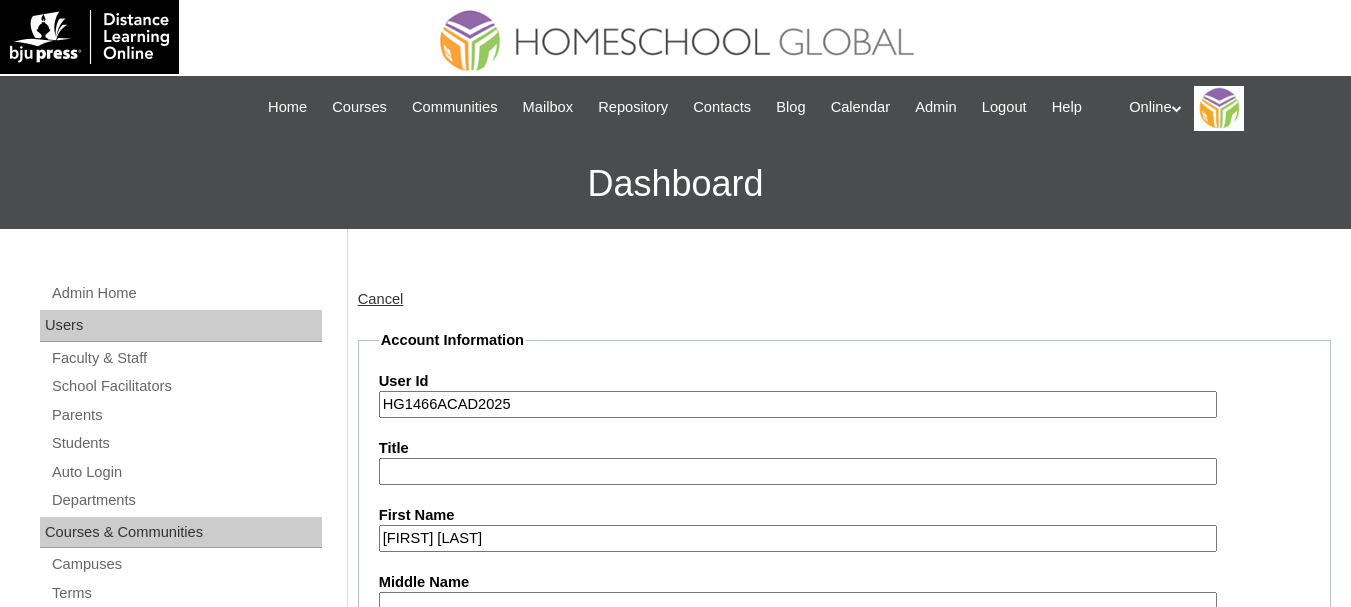 type on "HG1466ACAD2025" 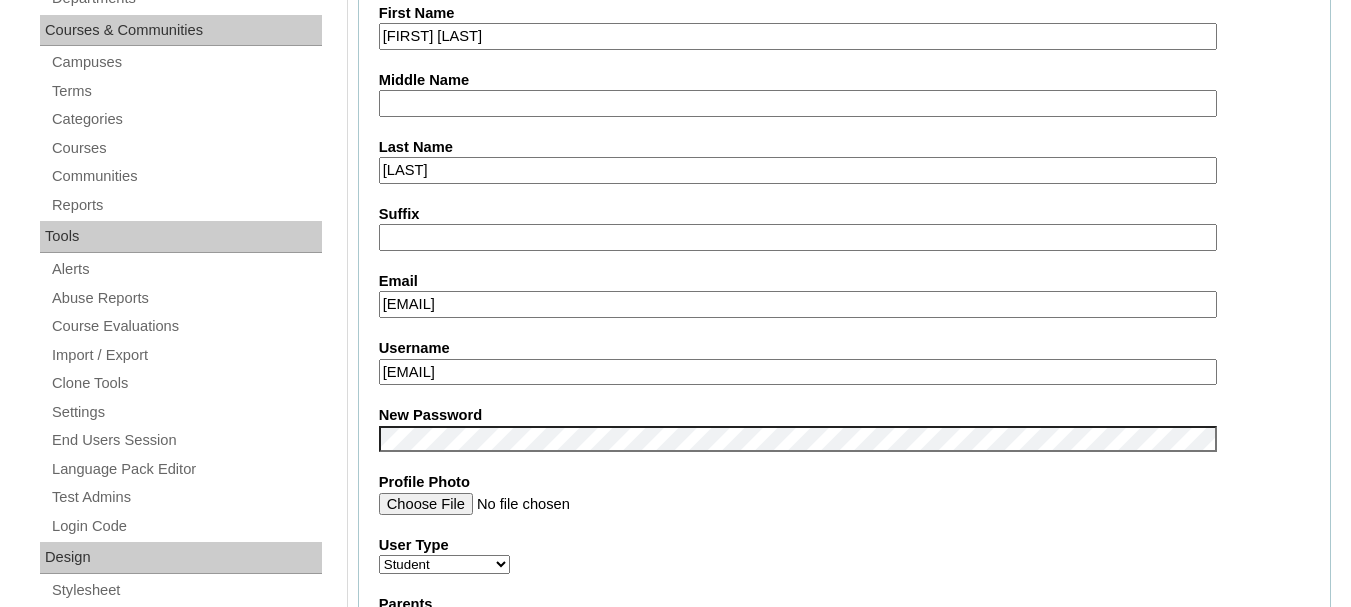 scroll, scrollTop: 600, scrollLeft: 0, axis: vertical 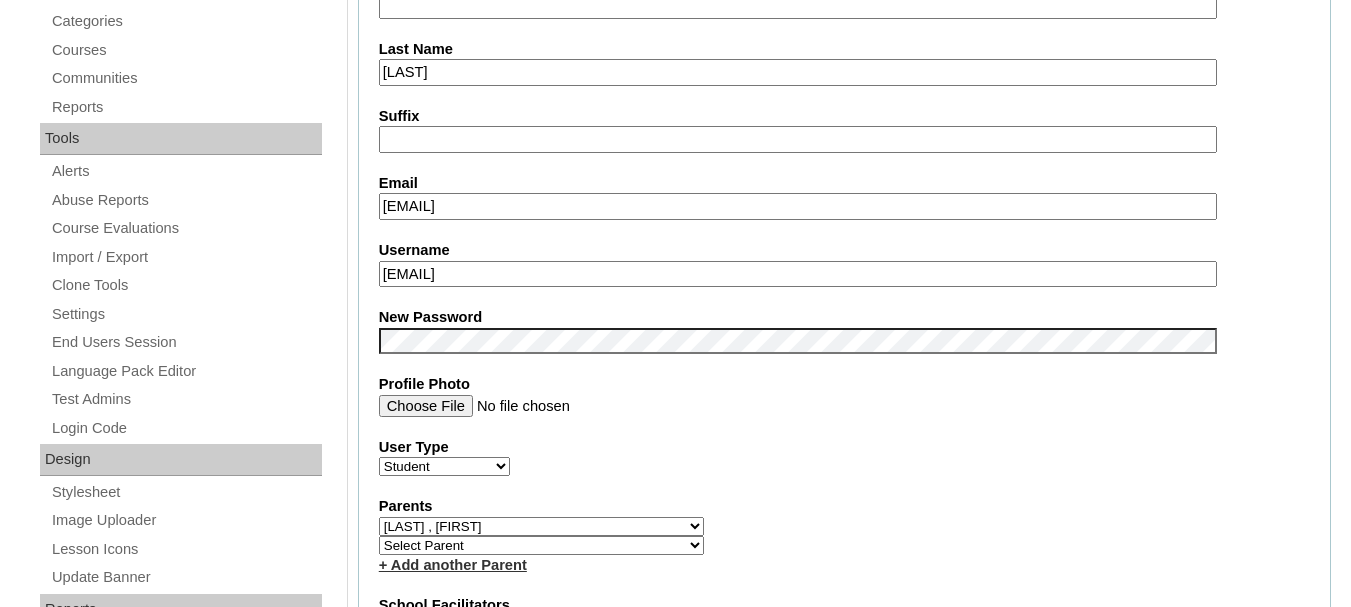 click on "austin.paredes2024" at bounding box center (798, 274) 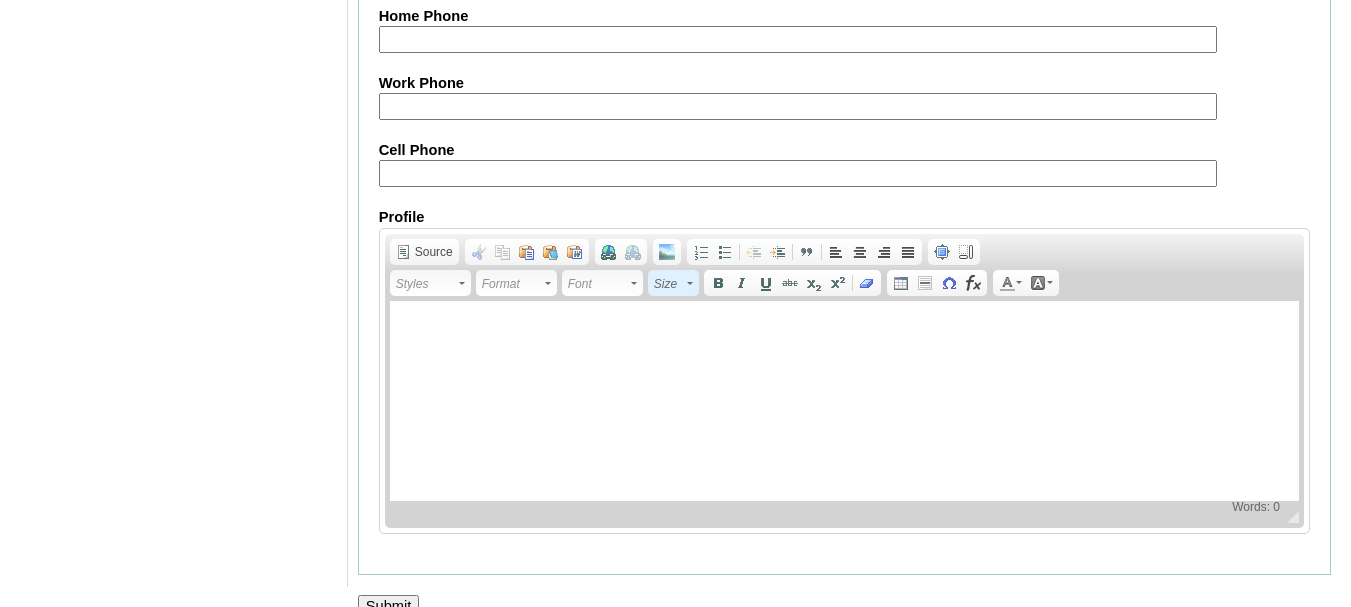 scroll, scrollTop: 2483, scrollLeft: 0, axis: vertical 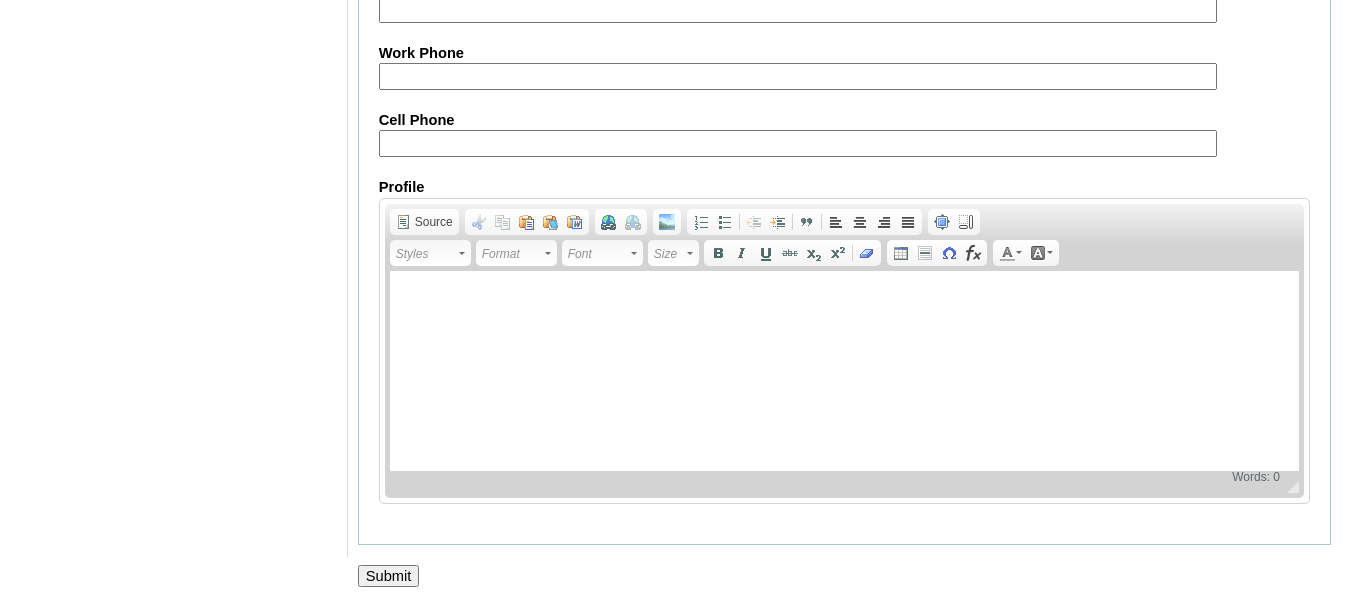 click on "Submit" at bounding box center [389, 576] 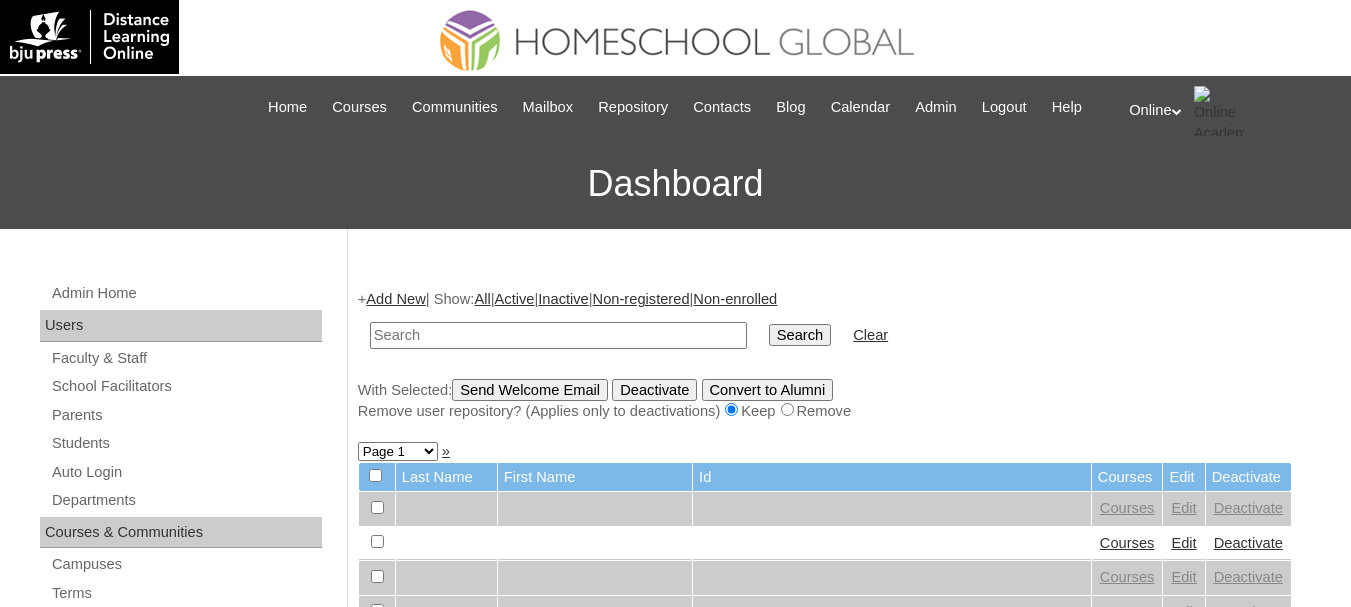 scroll, scrollTop: 0, scrollLeft: 0, axis: both 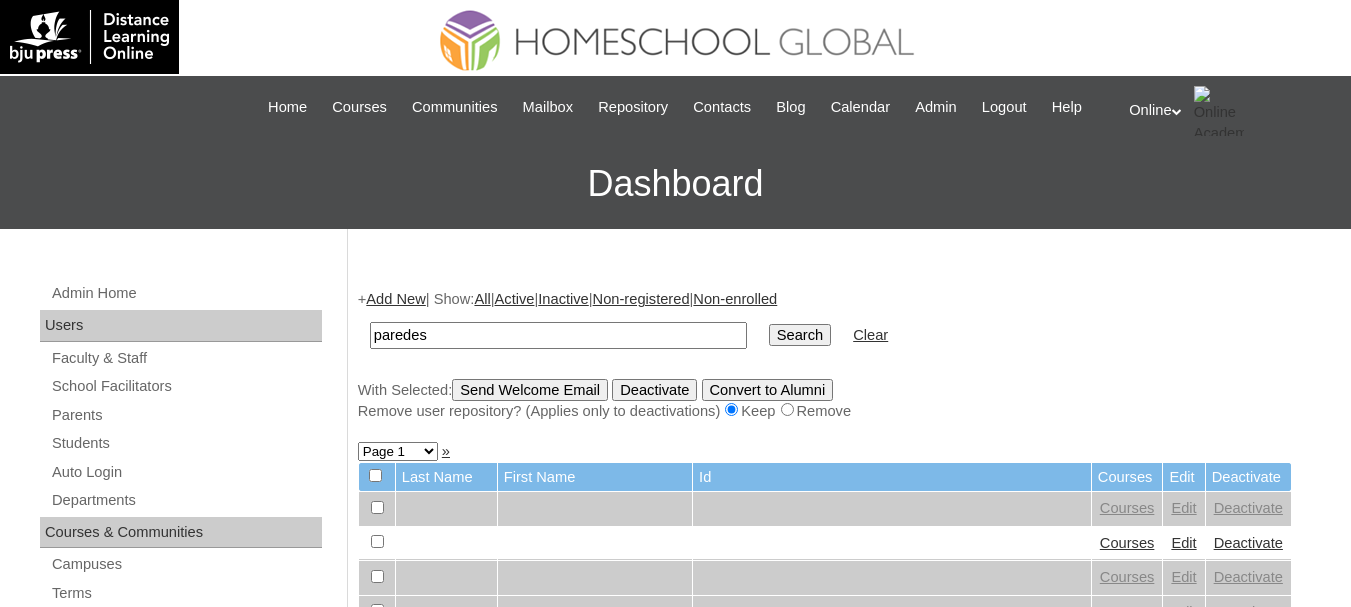 type on "paredes" 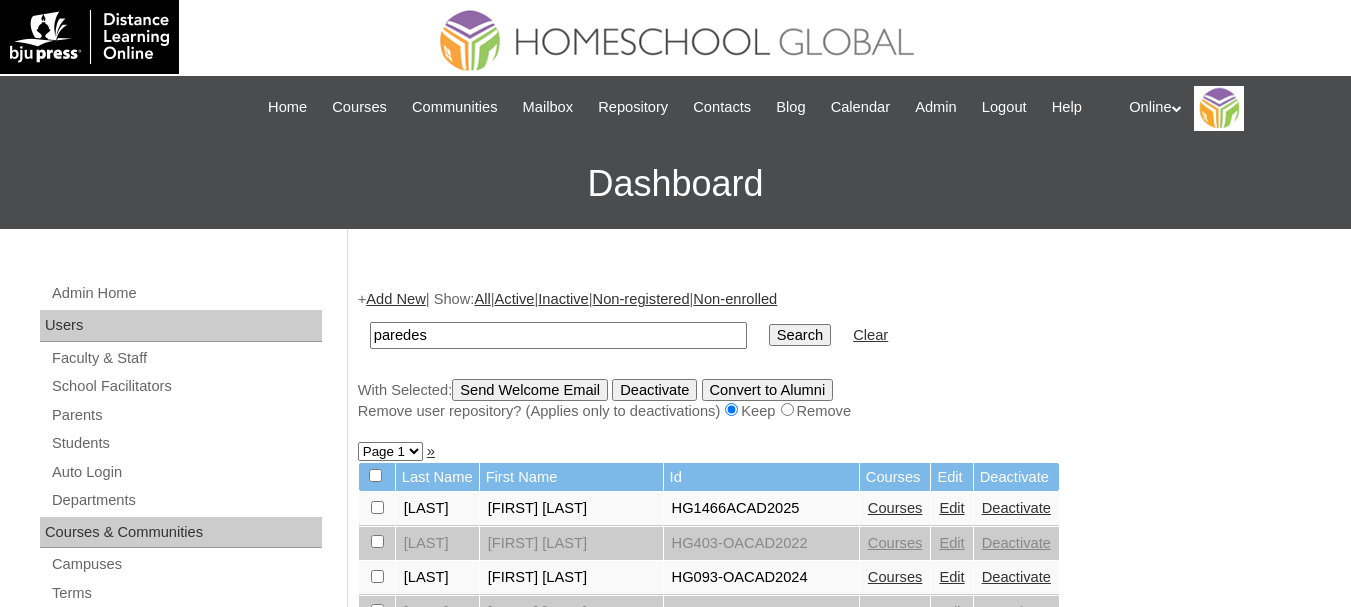 scroll, scrollTop: 0, scrollLeft: 0, axis: both 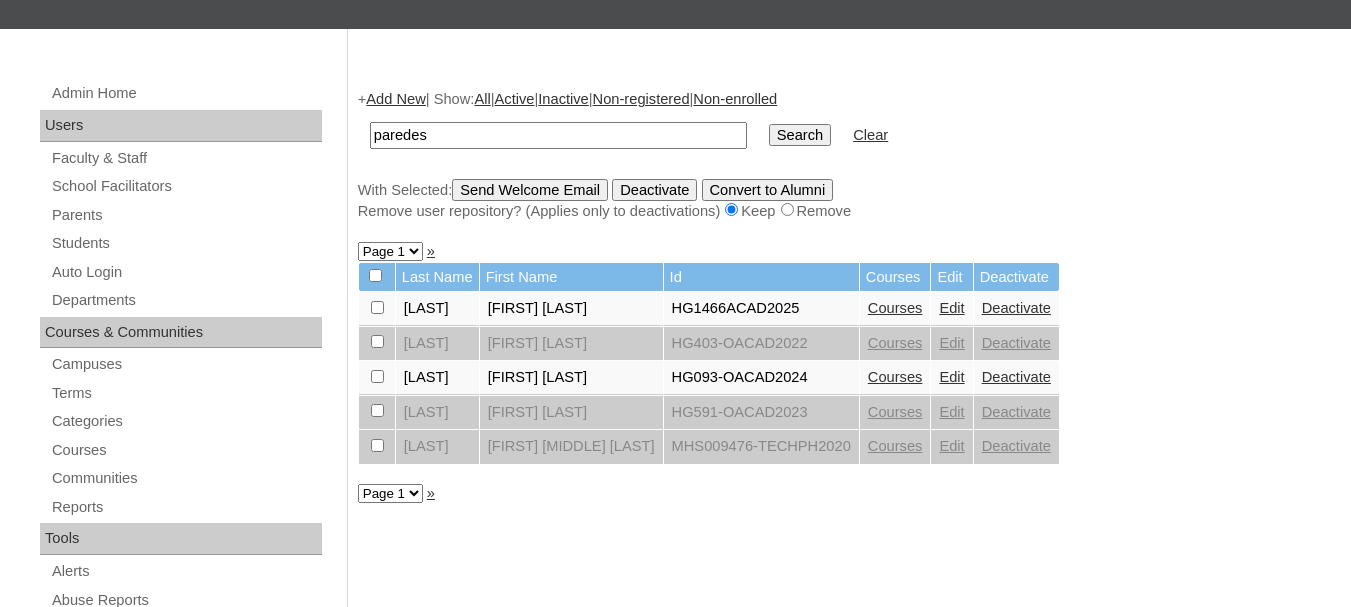 click on "Courses" at bounding box center [895, 308] 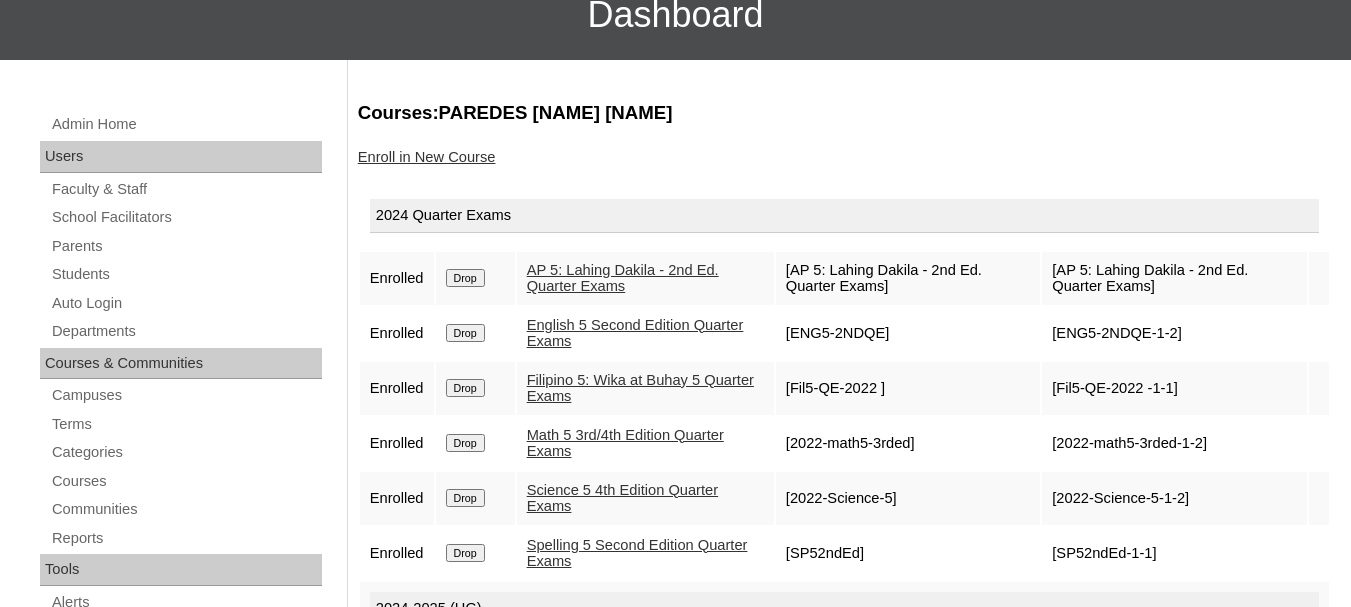 scroll, scrollTop: 200, scrollLeft: 0, axis: vertical 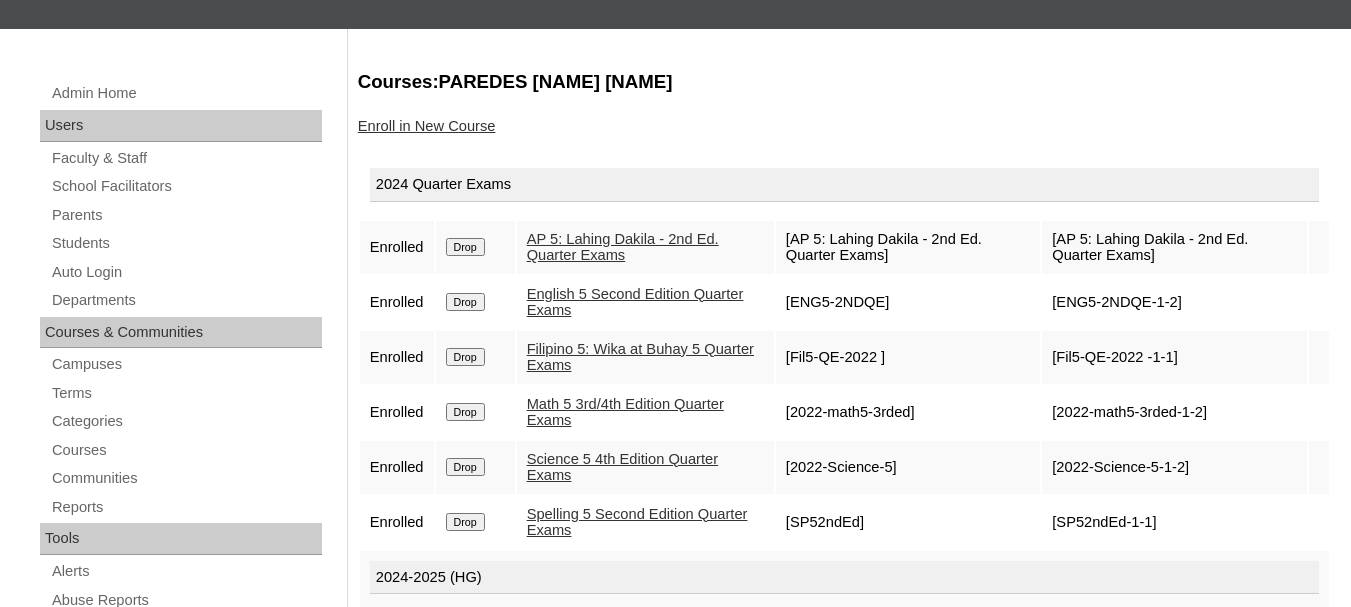 click on "Drop" at bounding box center (465, 247) 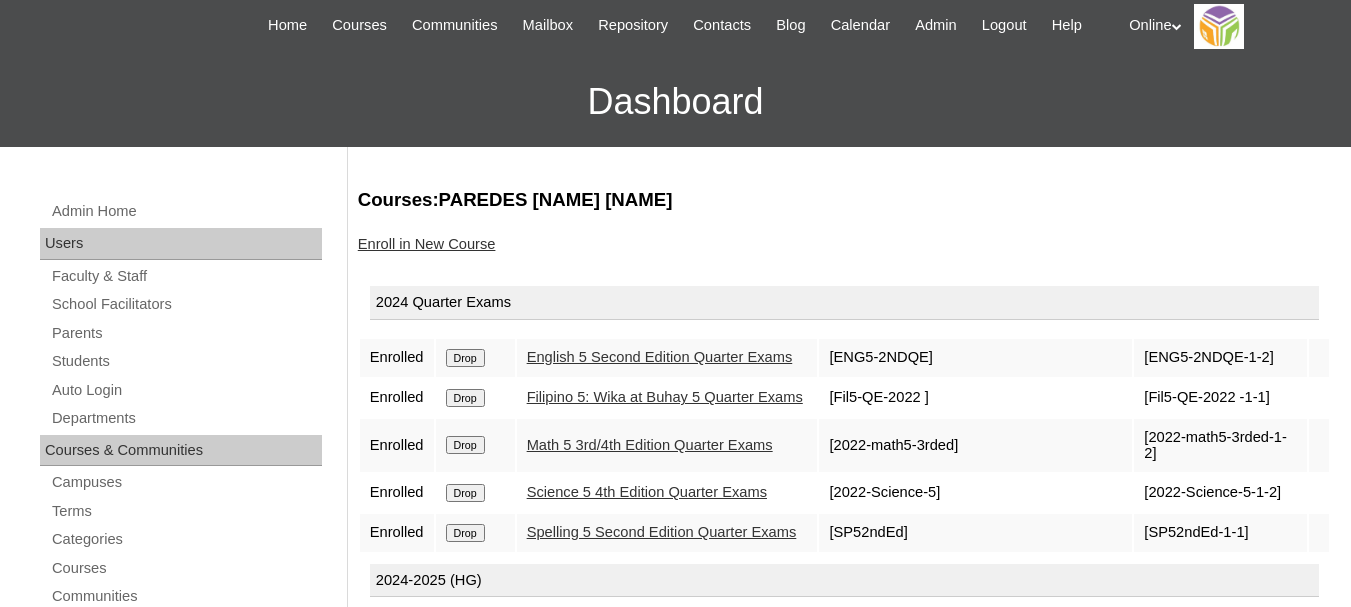 scroll, scrollTop: 200, scrollLeft: 0, axis: vertical 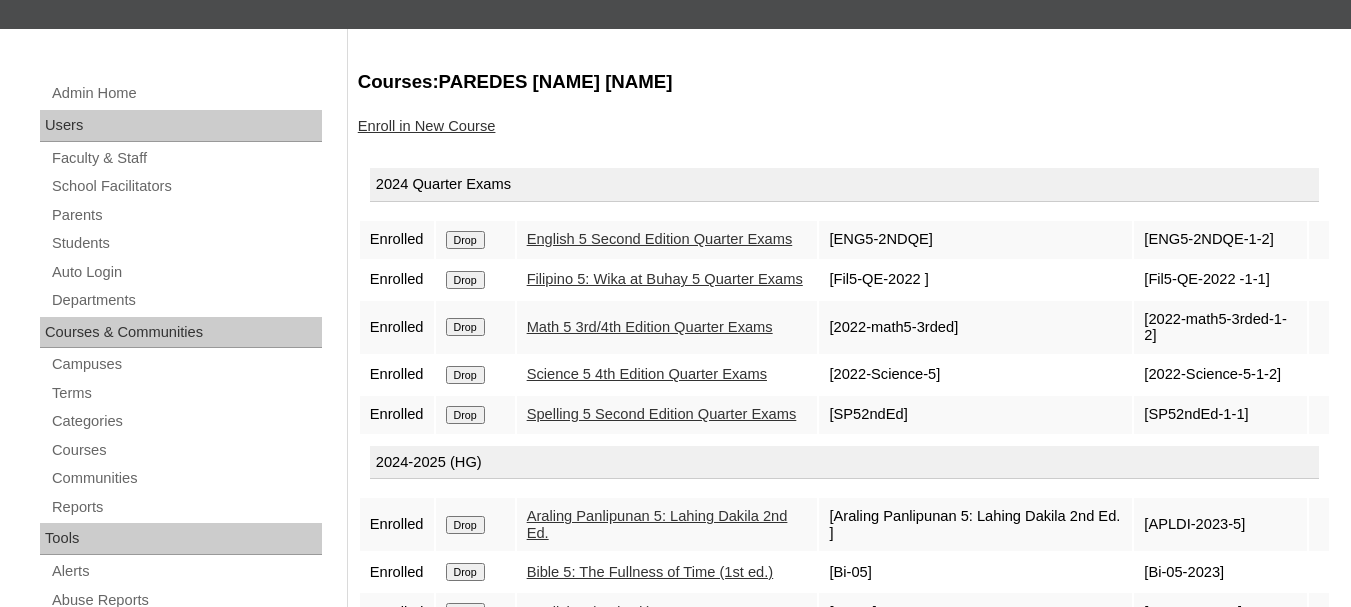 click on "Drop" at bounding box center [465, 240] 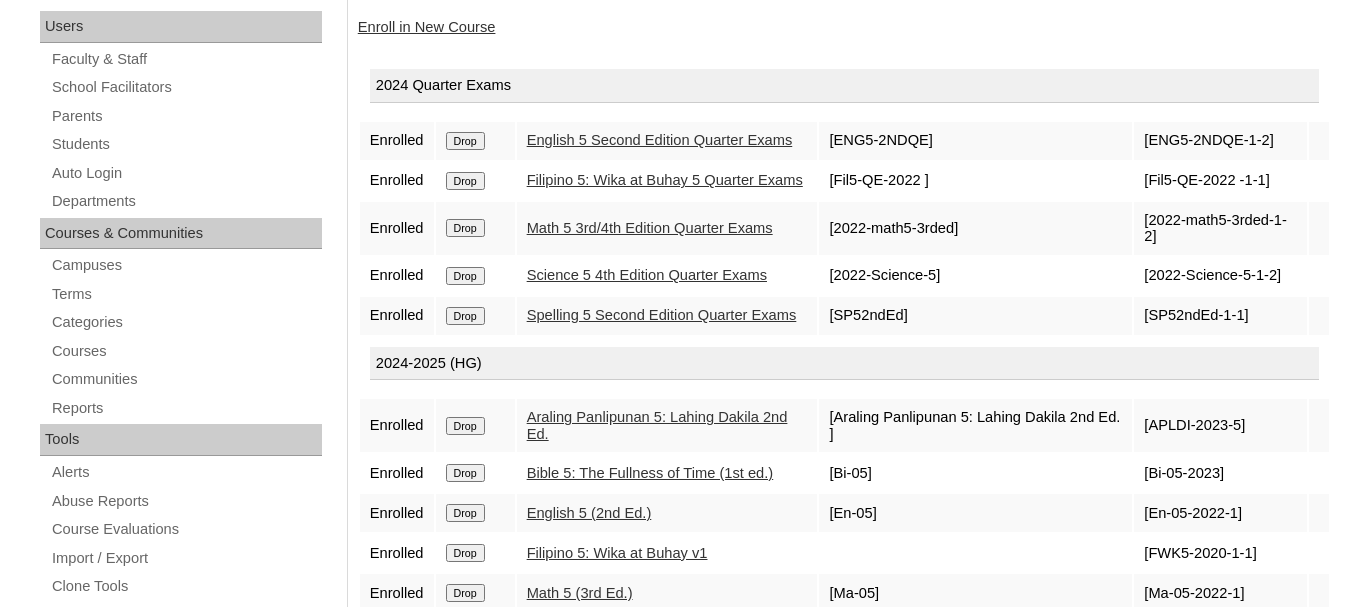 scroll, scrollTop: 300, scrollLeft: 0, axis: vertical 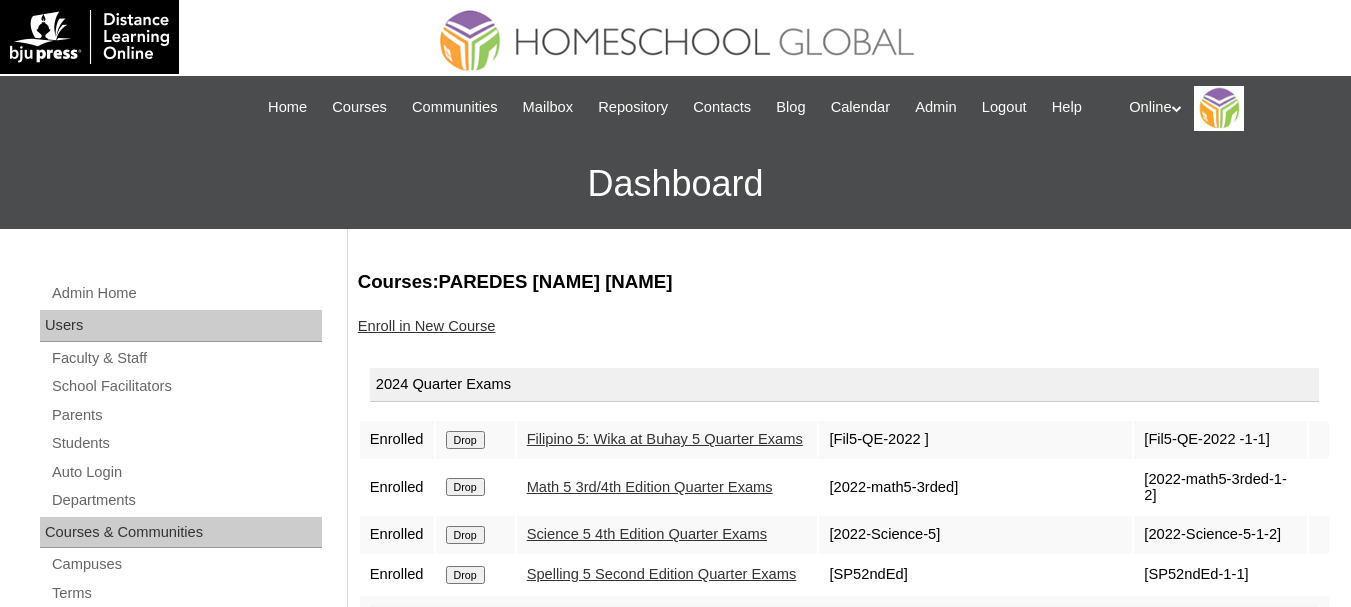 click on "Drop" at bounding box center [465, 440] 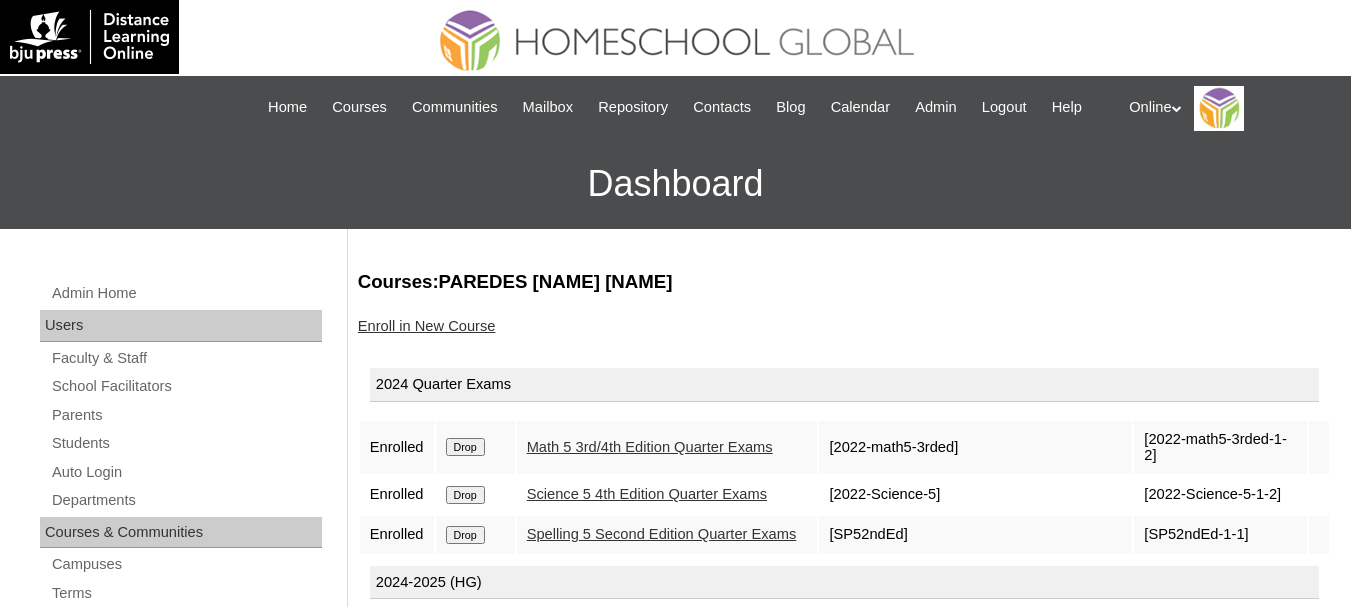 scroll, scrollTop: 0, scrollLeft: 0, axis: both 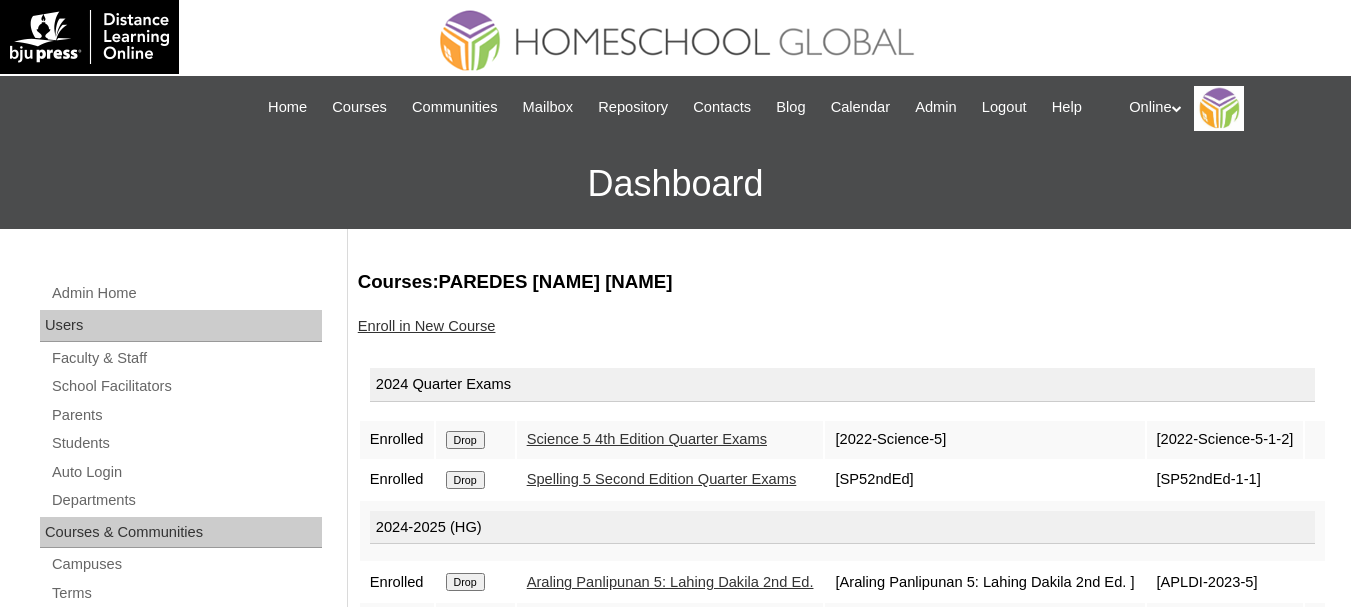 click on "Drop" at bounding box center (465, 440) 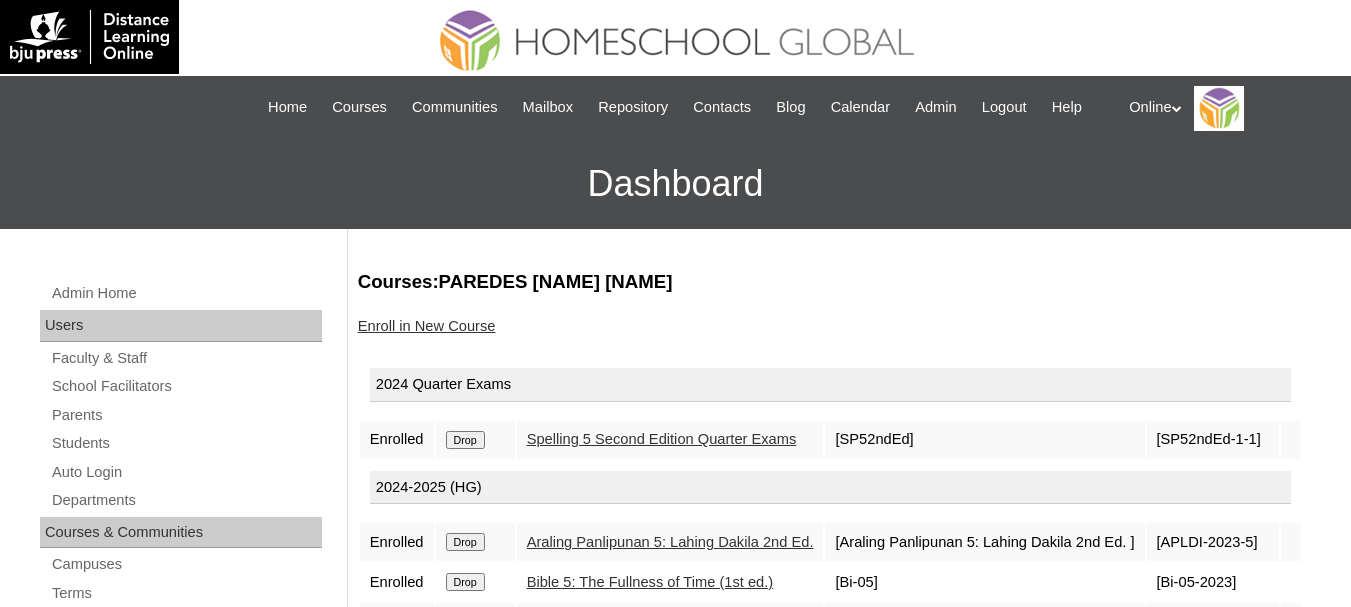 scroll, scrollTop: 0, scrollLeft: 0, axis: both 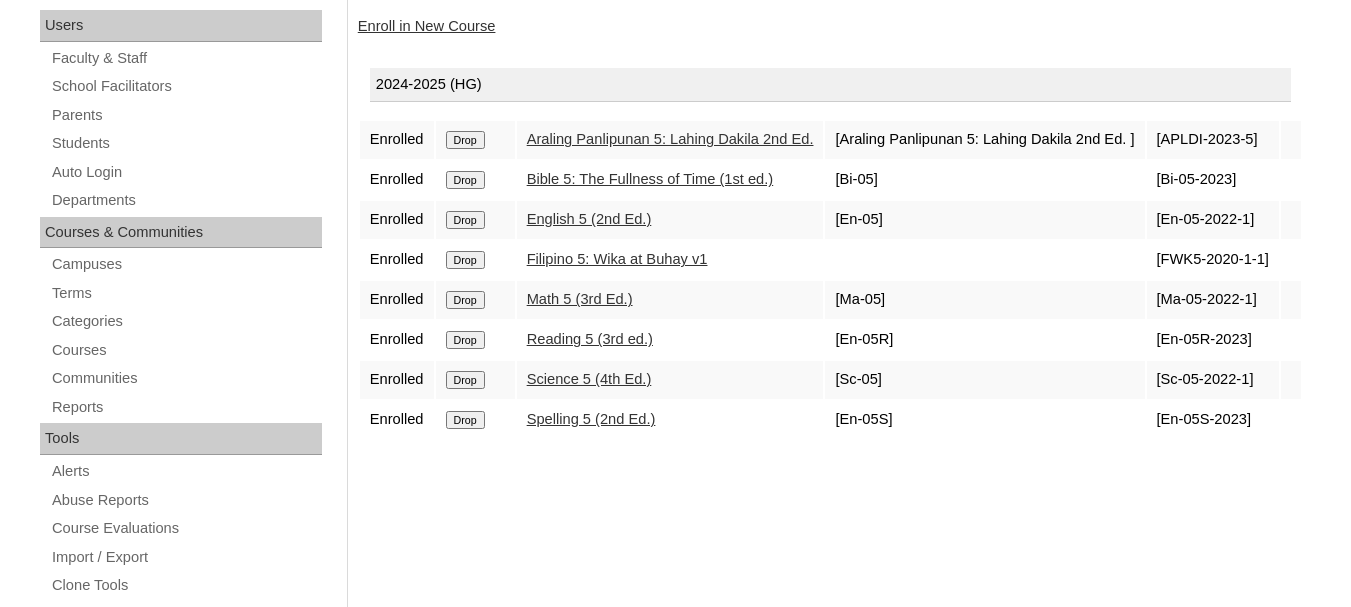 click on "Drop" at bounding box center [465, 140] 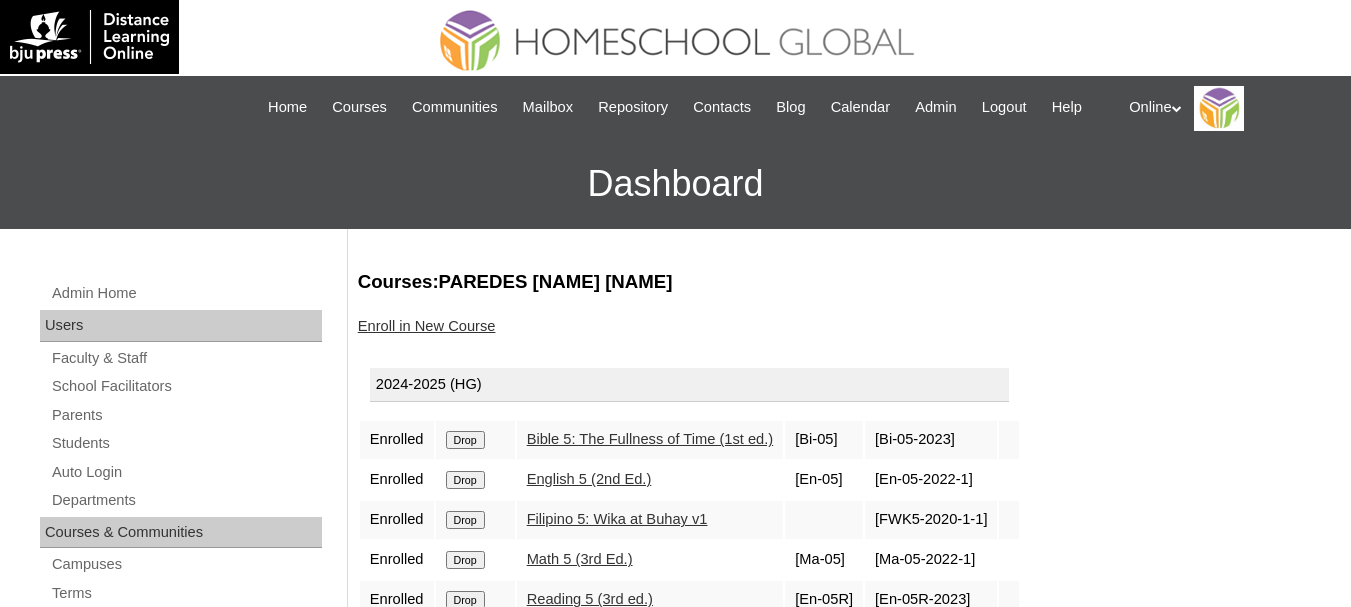 scroll, scrollTop: 0, scrollLeft: 0, axis: both 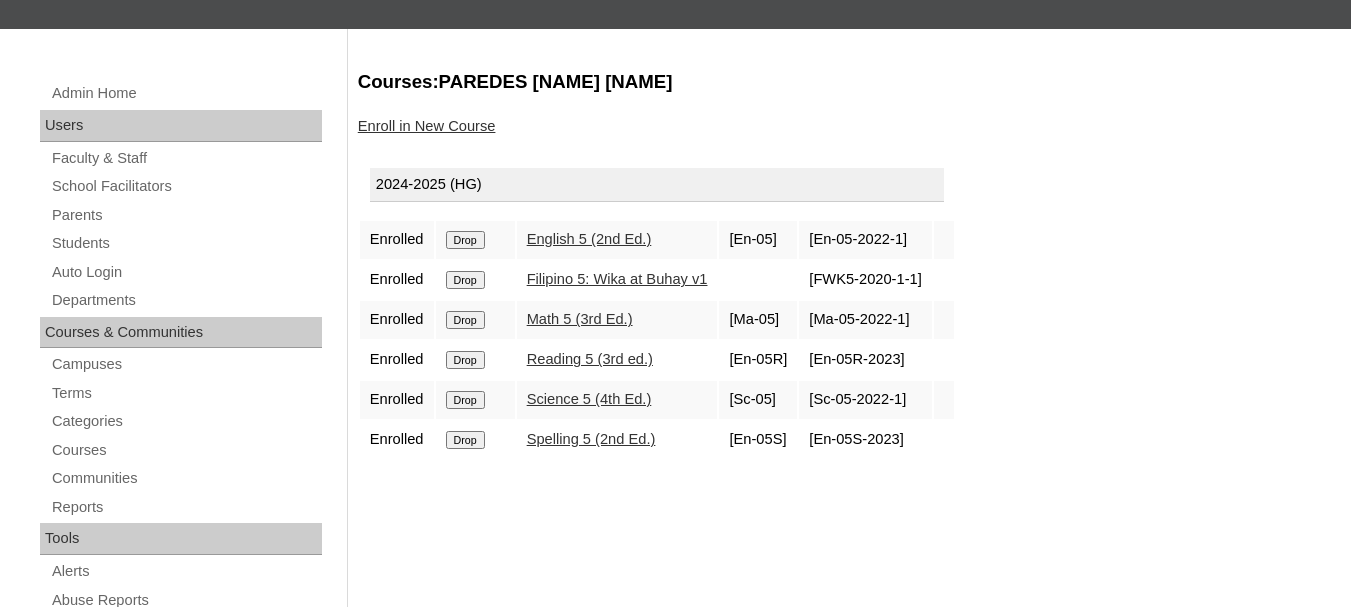 click on "Drop" at bounding box center (465, 240) 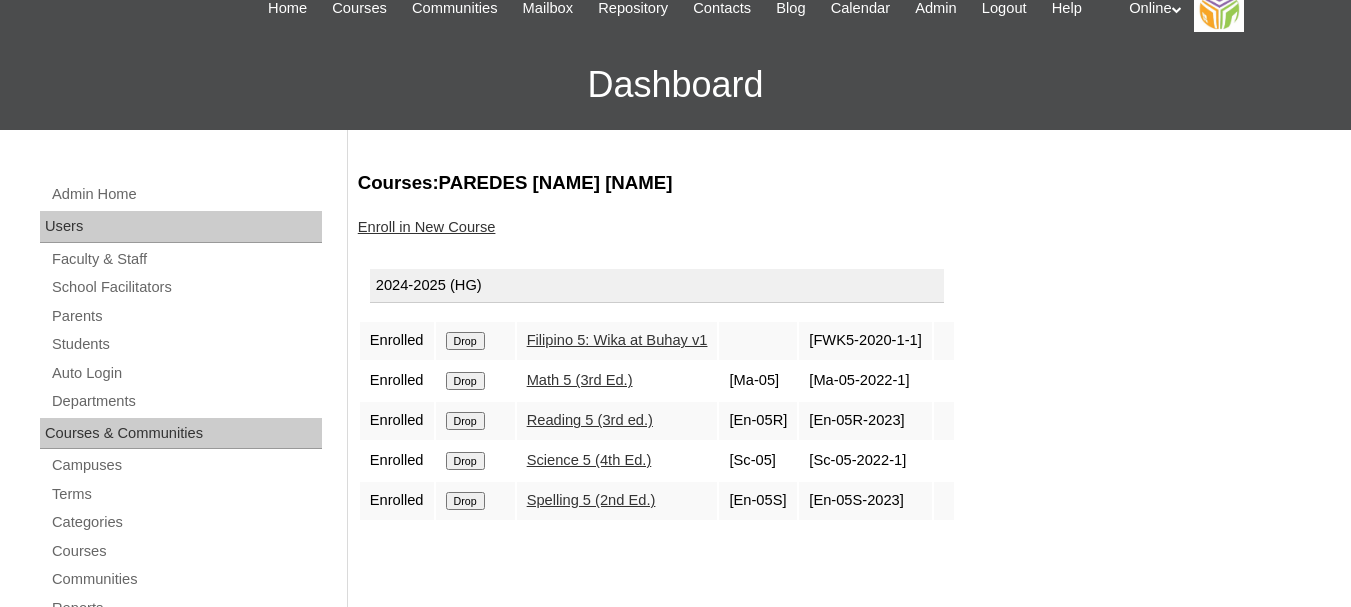 scroll, scrollTop: 100, scrollLeft: 0, axis: vertical 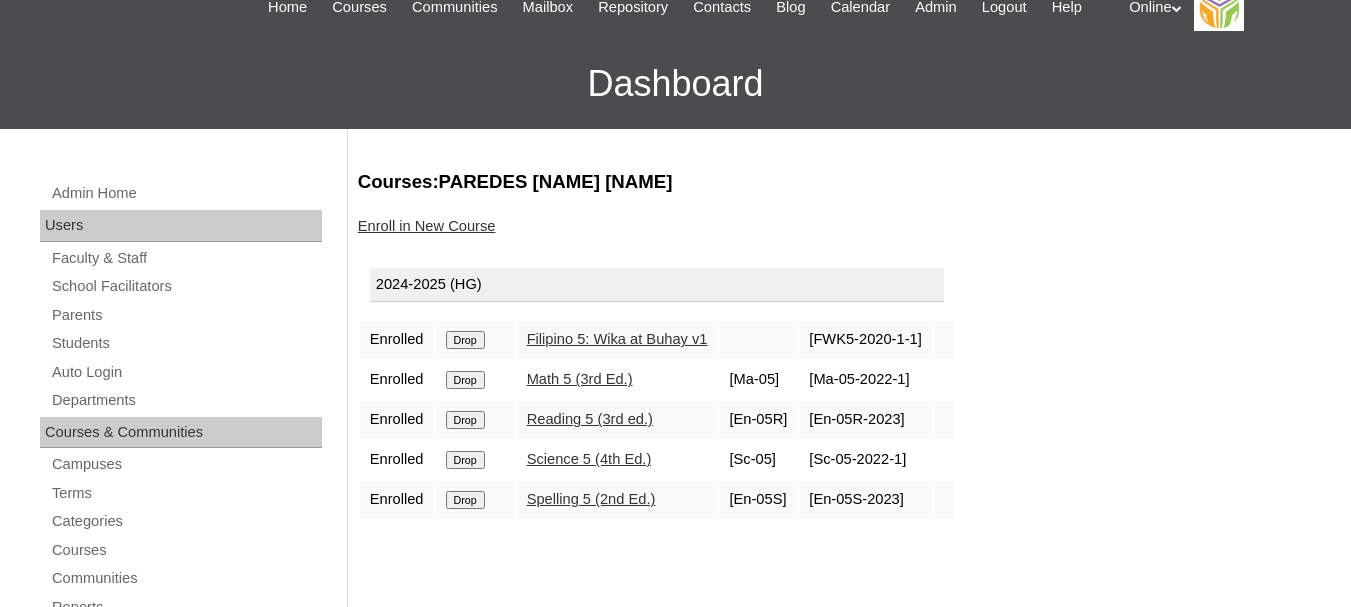 click on "Drop" at bounding box center (465, 340) 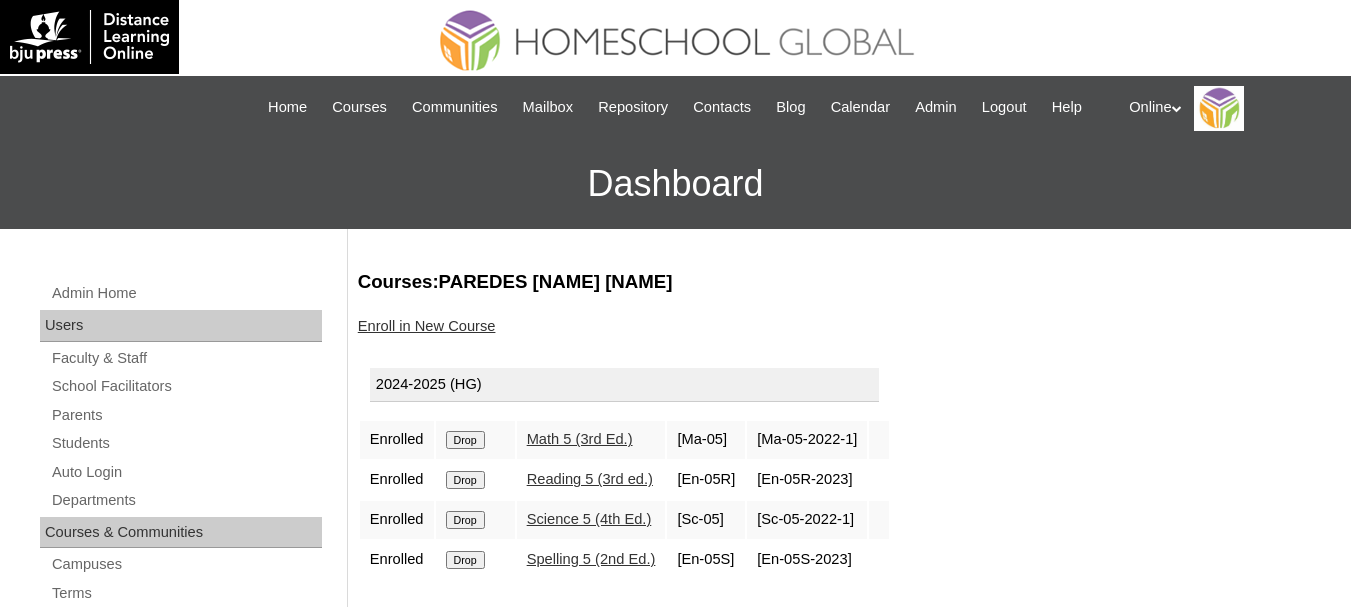 scroll, scrollTop: 0, scrollLeft: 0, axis: both 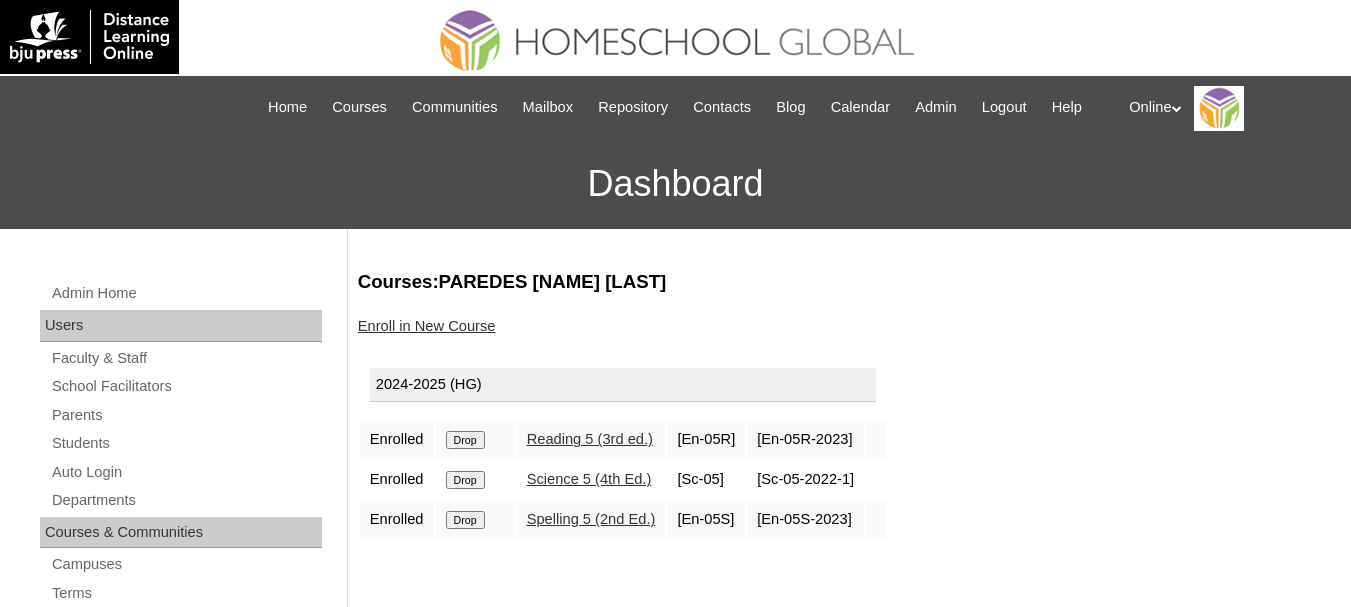 click on "Drop" at bounding box center (465, 440) 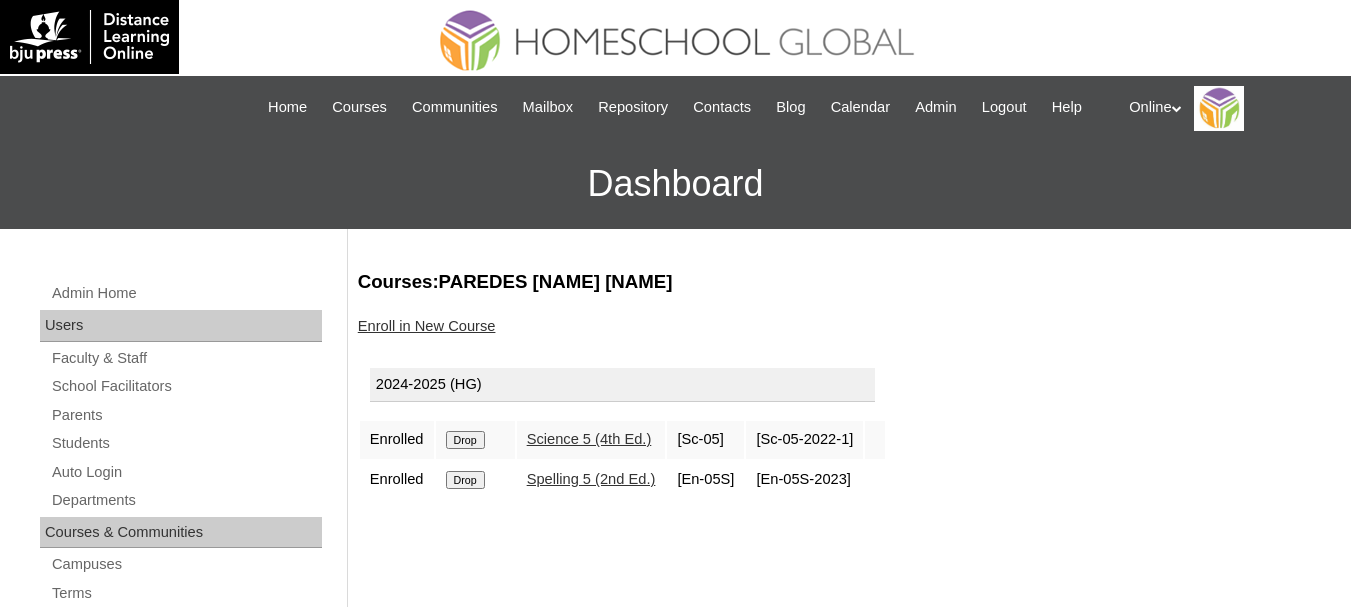 scroll, scrollTop: 0, scrollLeft: 0, axis: both 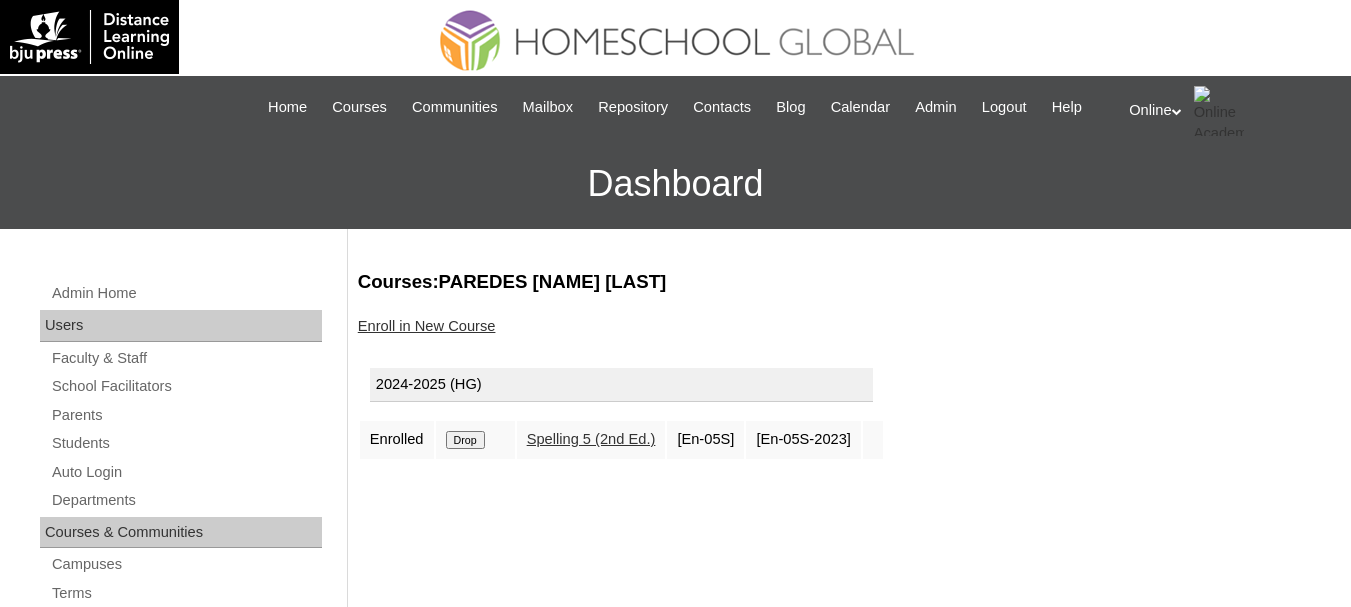 click on "Drop" at bounding box center (465, 440) 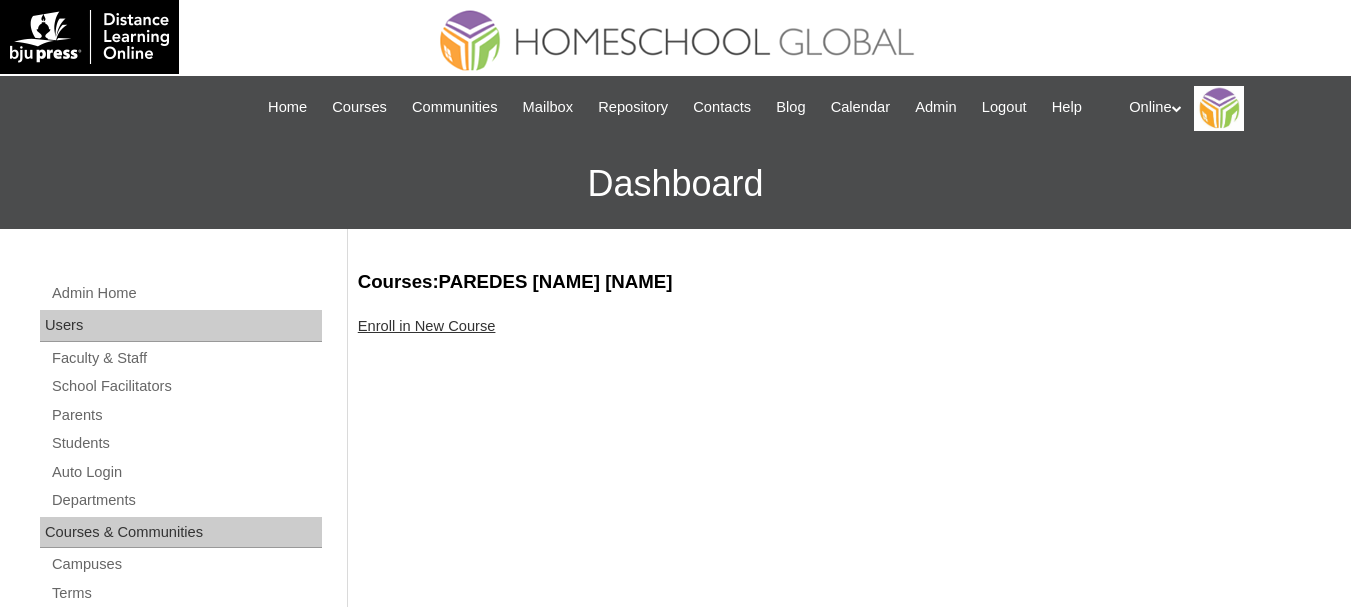 scroll, scrollTop: 0, scrollLeft: 0, axis: both 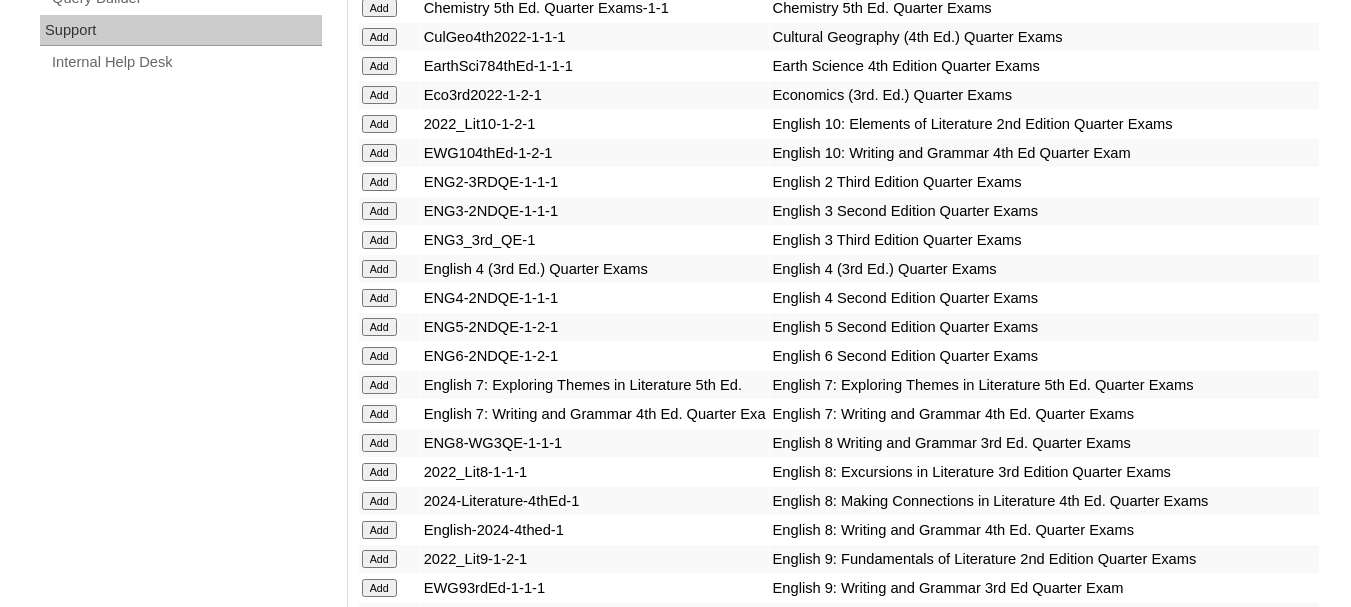 click on "Add" at bounding box center (379, -1124) 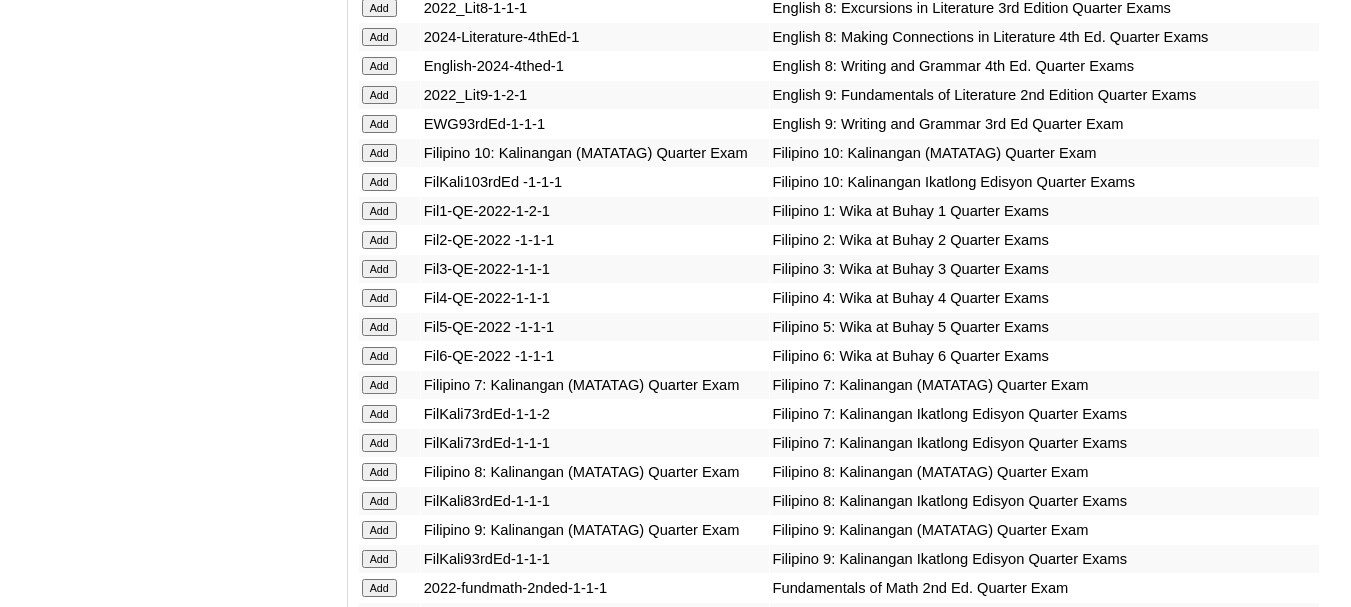 scroll, scrollTop: 2000, scrollLeft: 0, axis: vertical 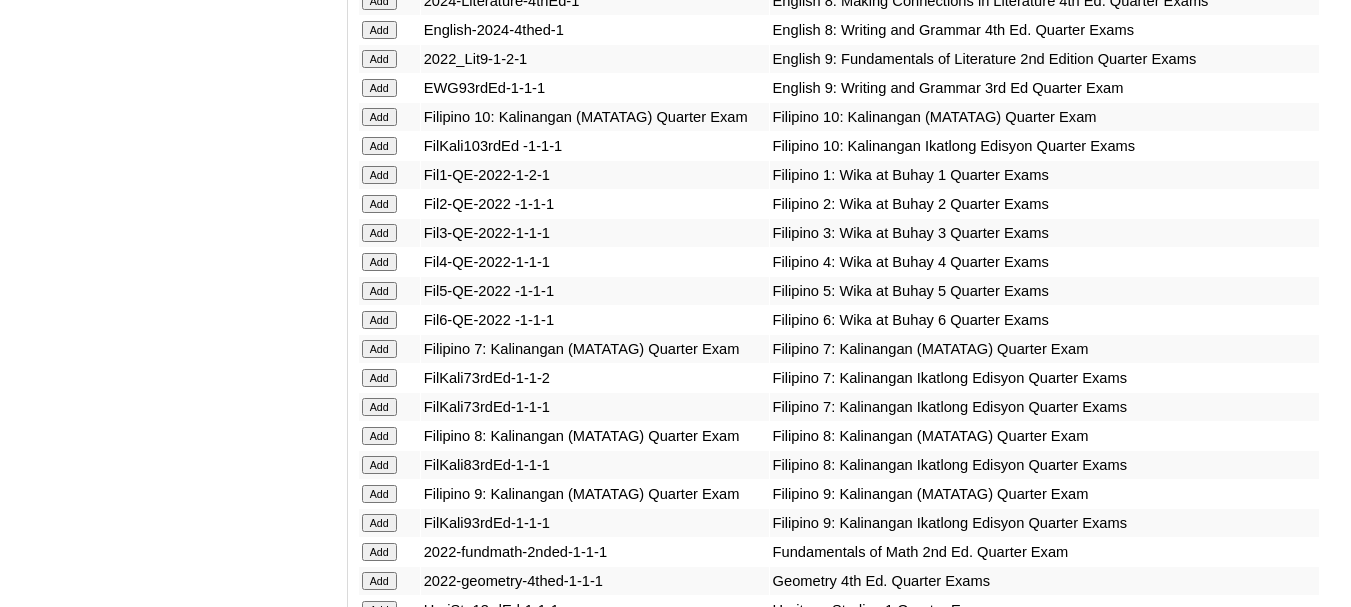 click on "Add" at bounding box center [379, -1624] 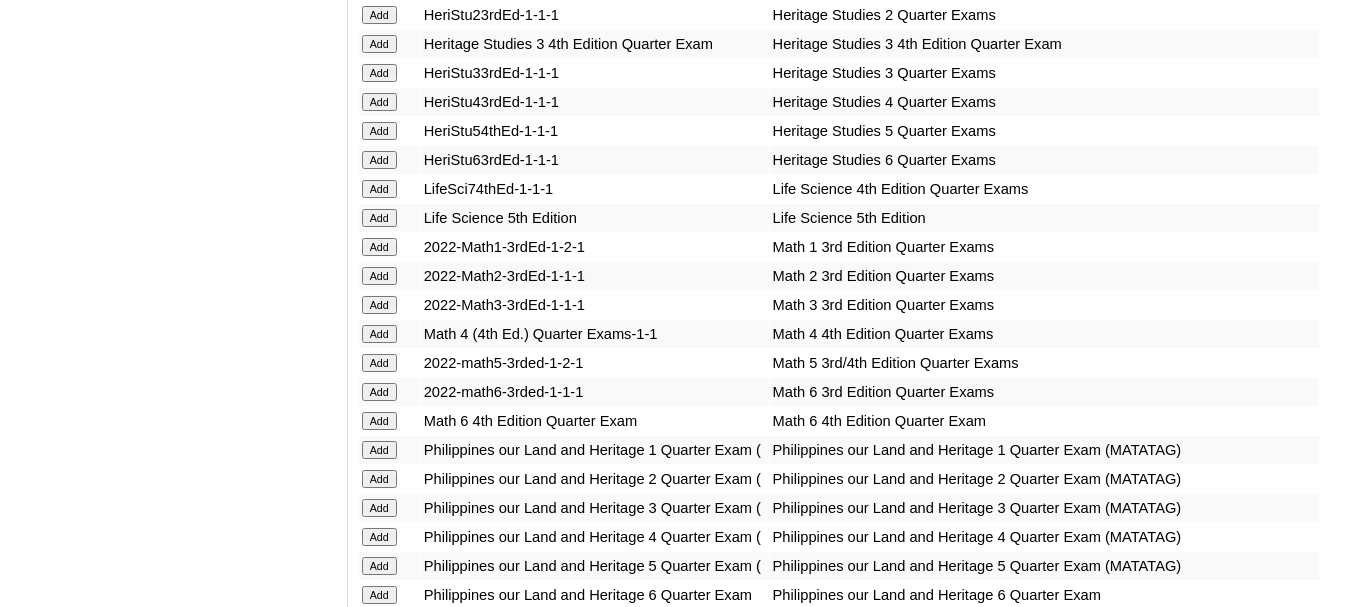 scroll, scrollTop: 2700, scrollLeft: 0, axis: vertical 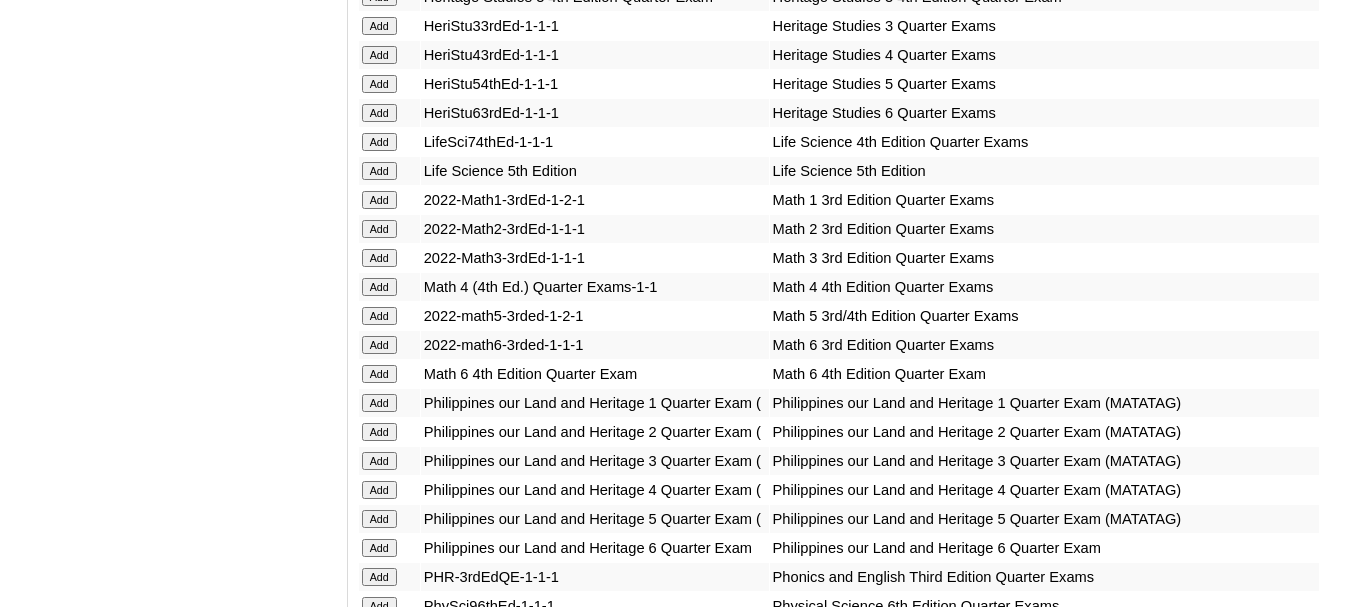 click on "Add" at bounding box center (379, -2324) 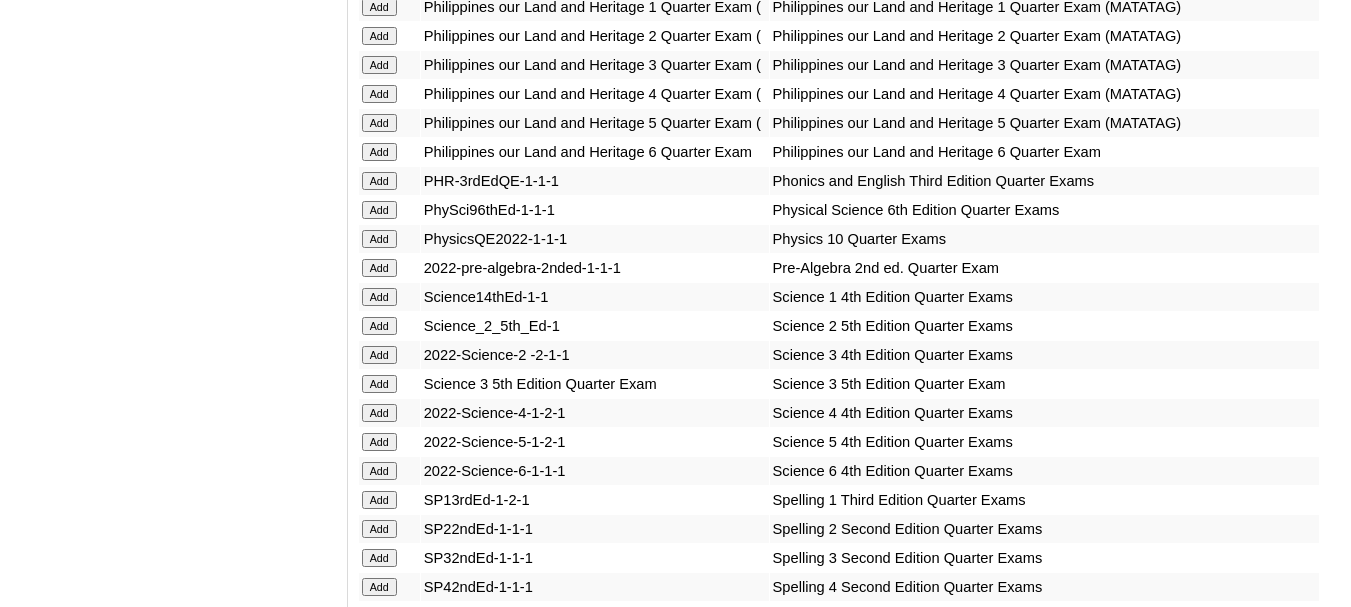 scroll, scrollTop: 3100, scrollLeft: 0, axis: vertical 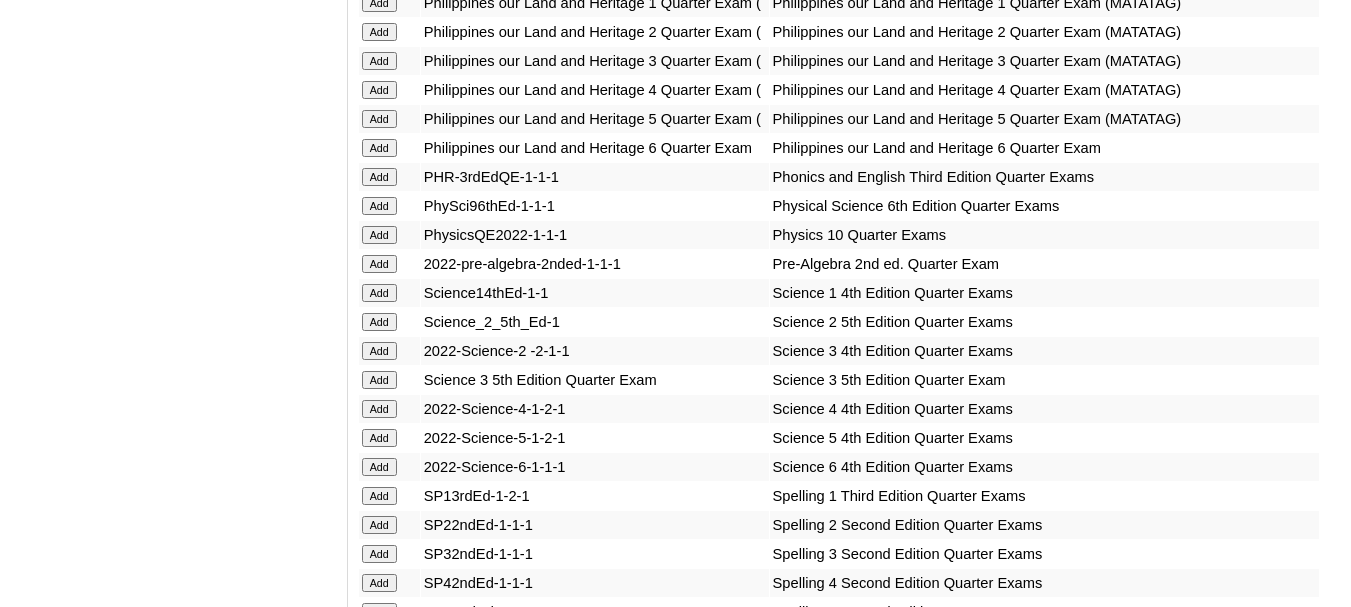 click on "Add" at bounding box center [379, -2724] 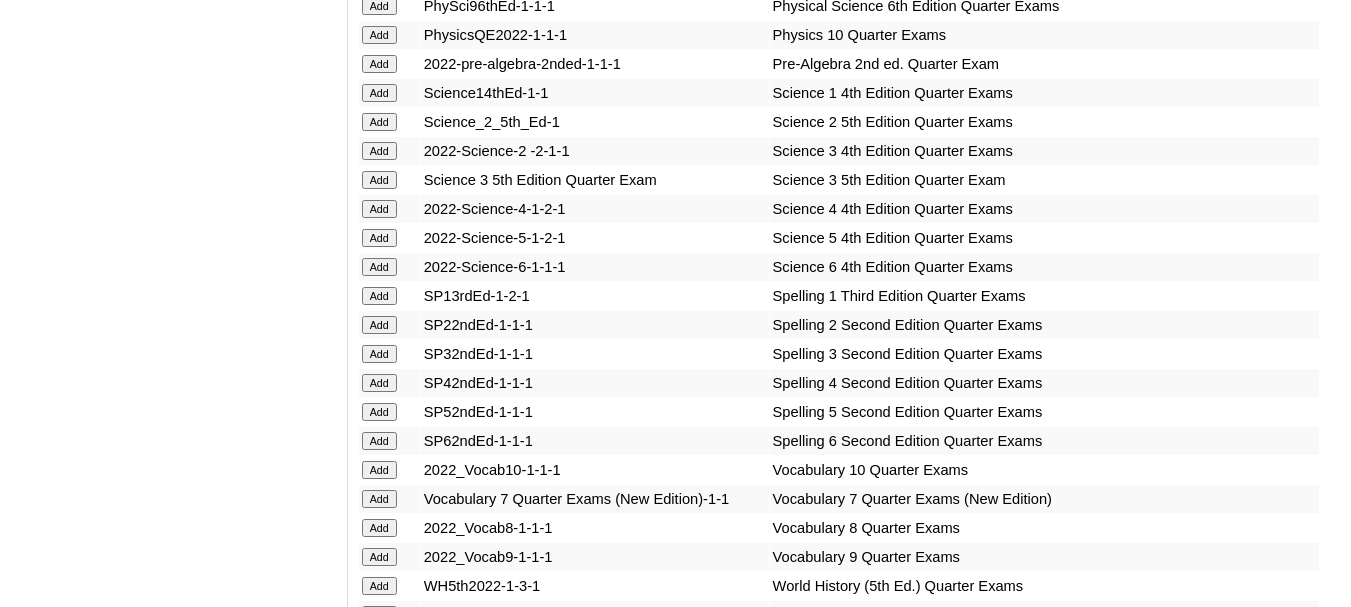 scroll, scrollTop: 3400, scrollLeft: 0, axis: vertical 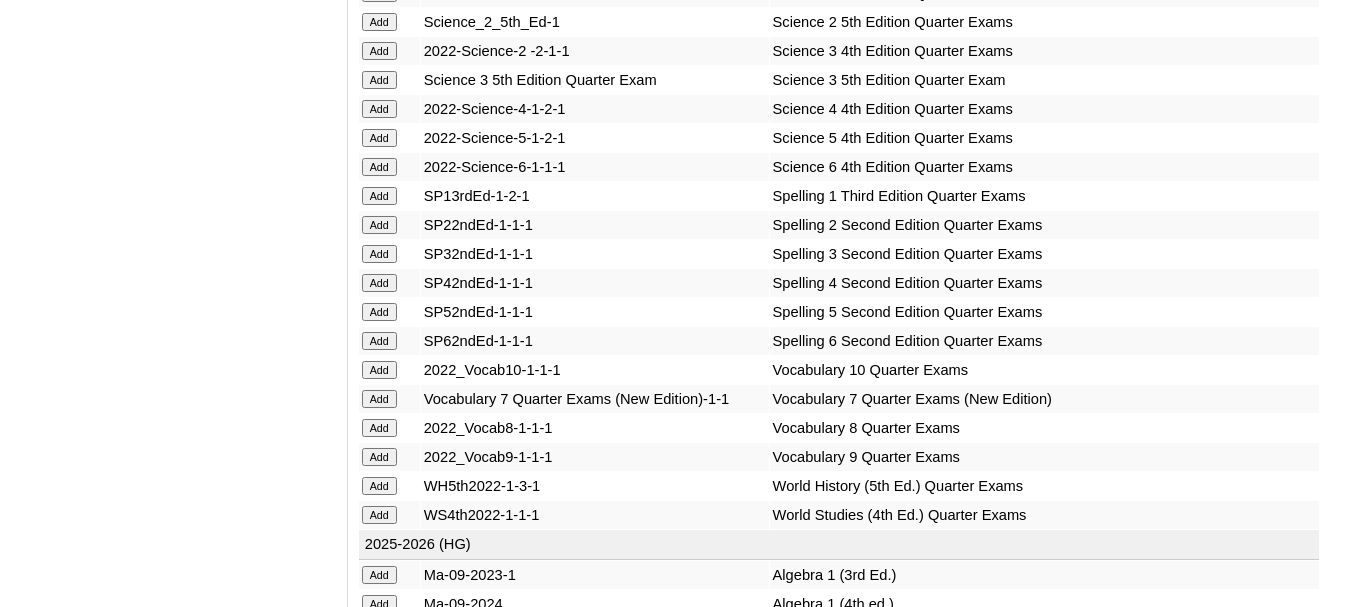 click on "Add" at bounding box center [379, -3024] 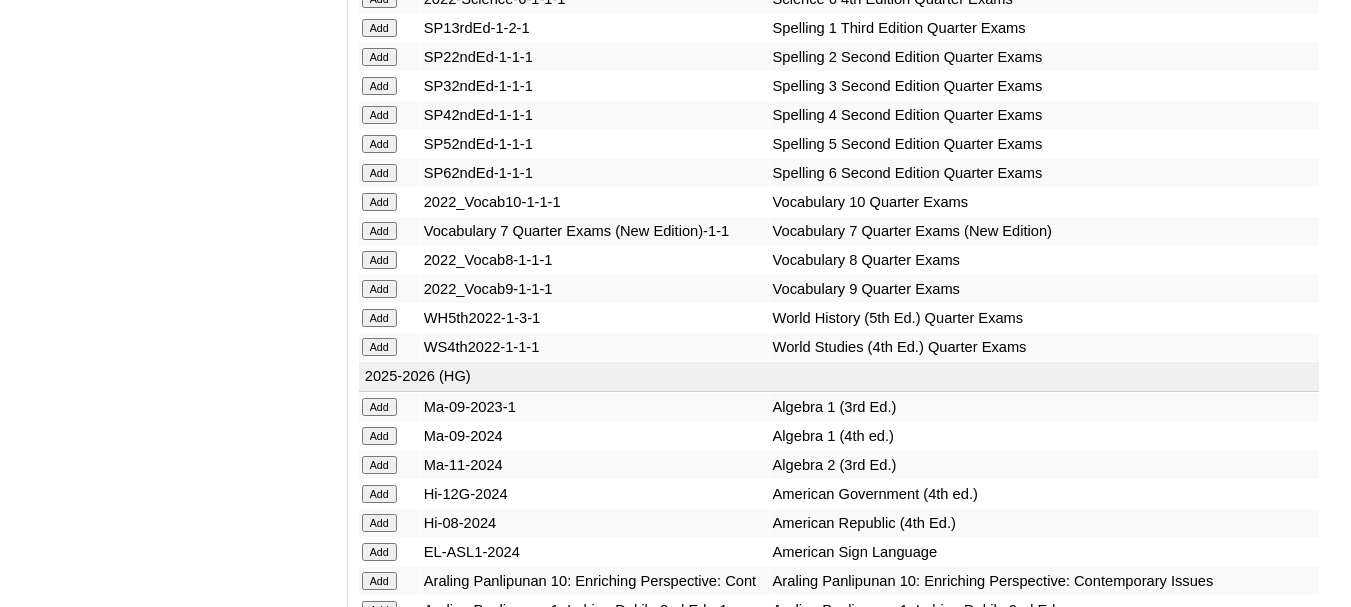 scroll, scrollTop: 3600, scrollLeft: 0, axis: vertical 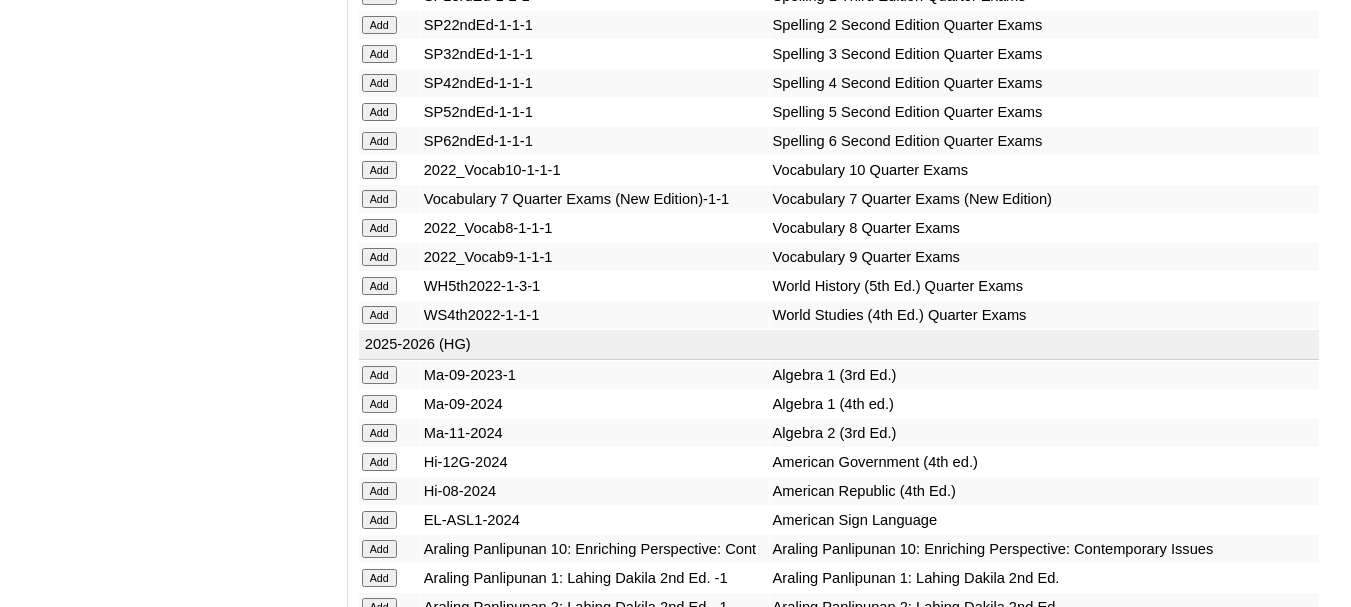 click on "Add" at bounding box center [379, -3224] 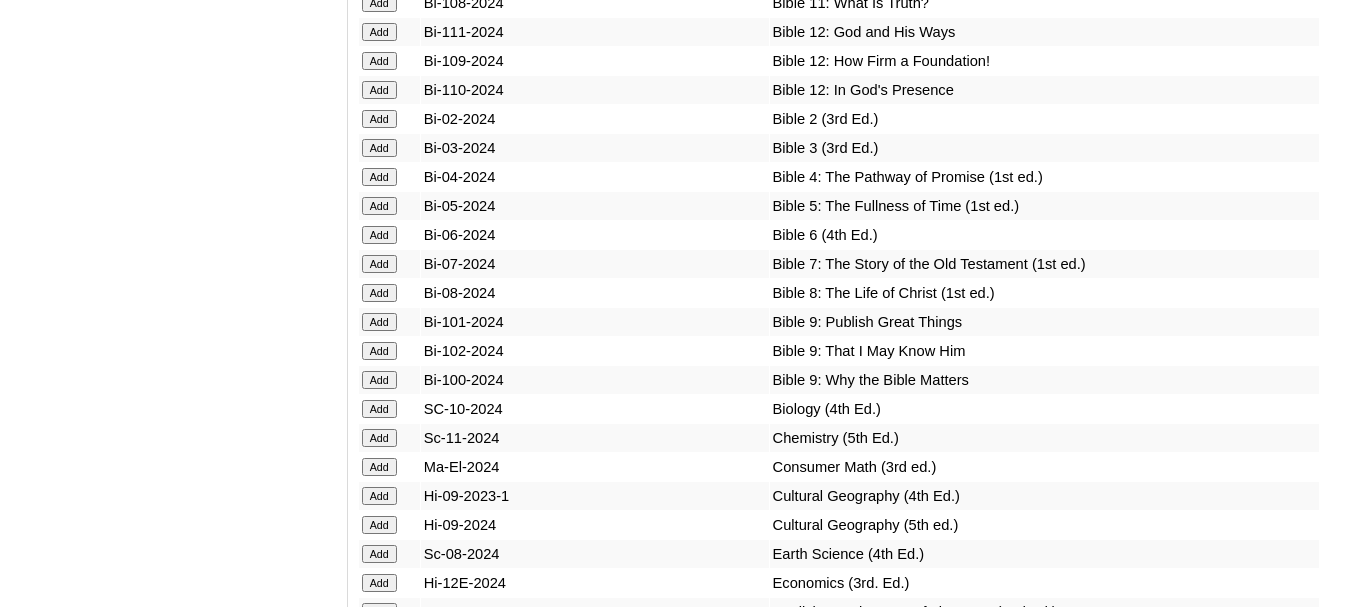 scroll, scrollTop: 4600, scrollLeft: 0, axis: vertical 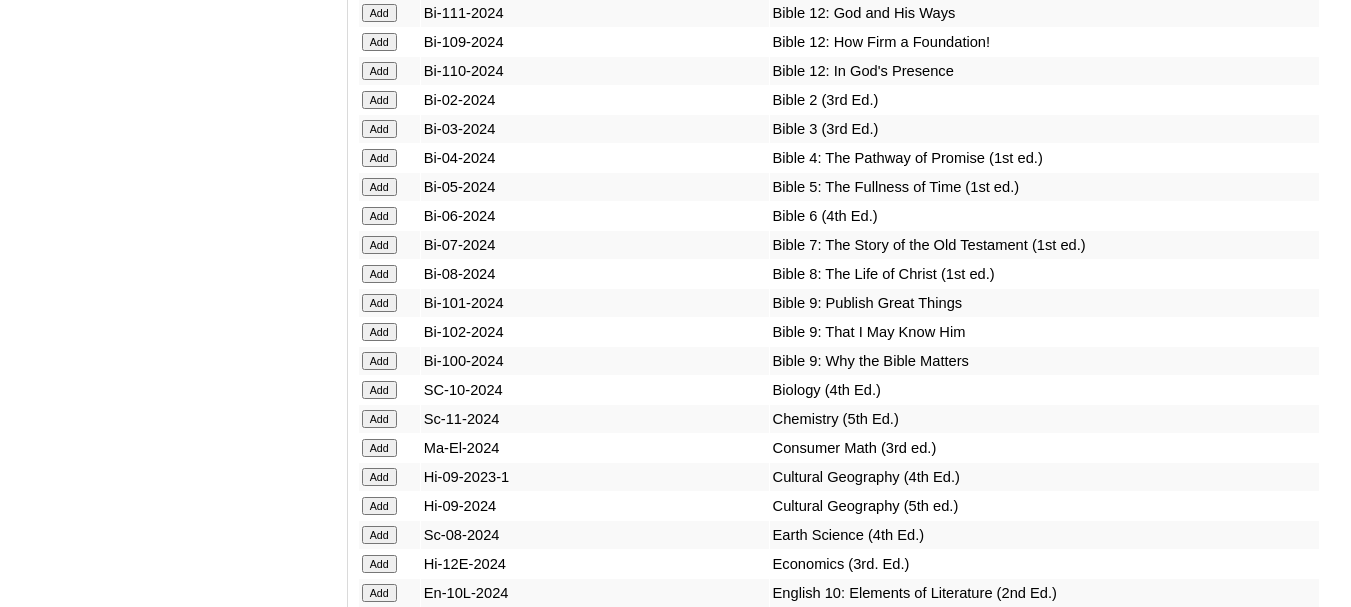 click on "Add" at bounding box center [379, -4224] 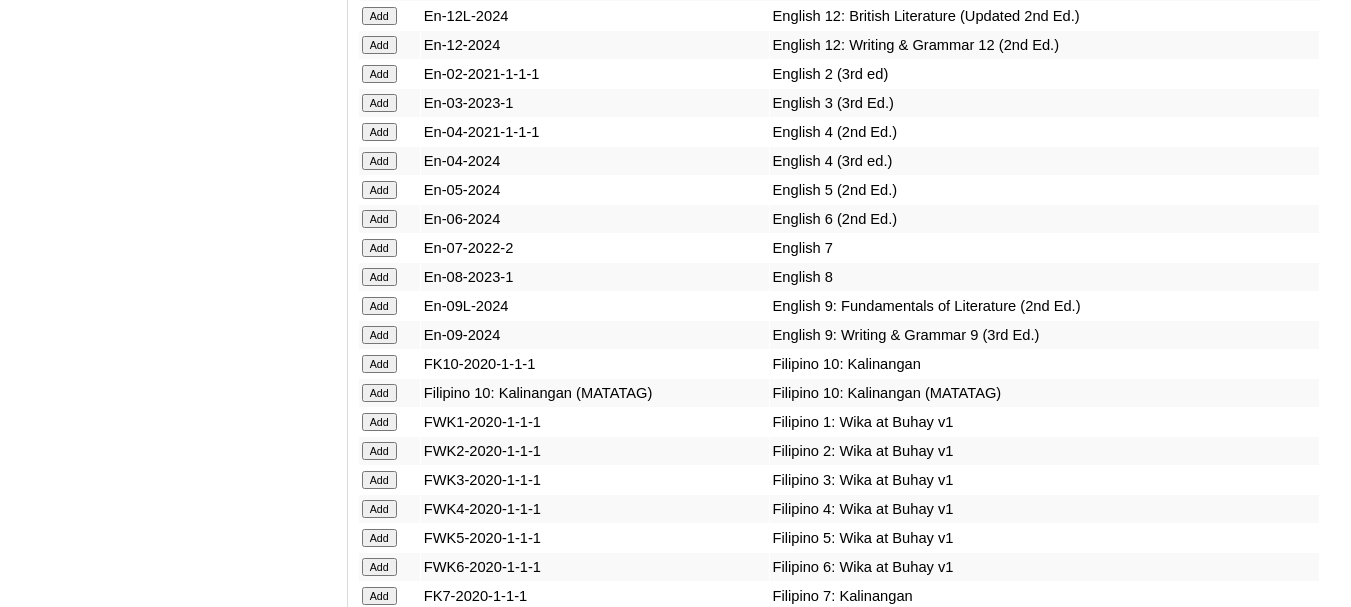 scroll, scrollTop: 5300, scrollLeft: 0, axis: vertical 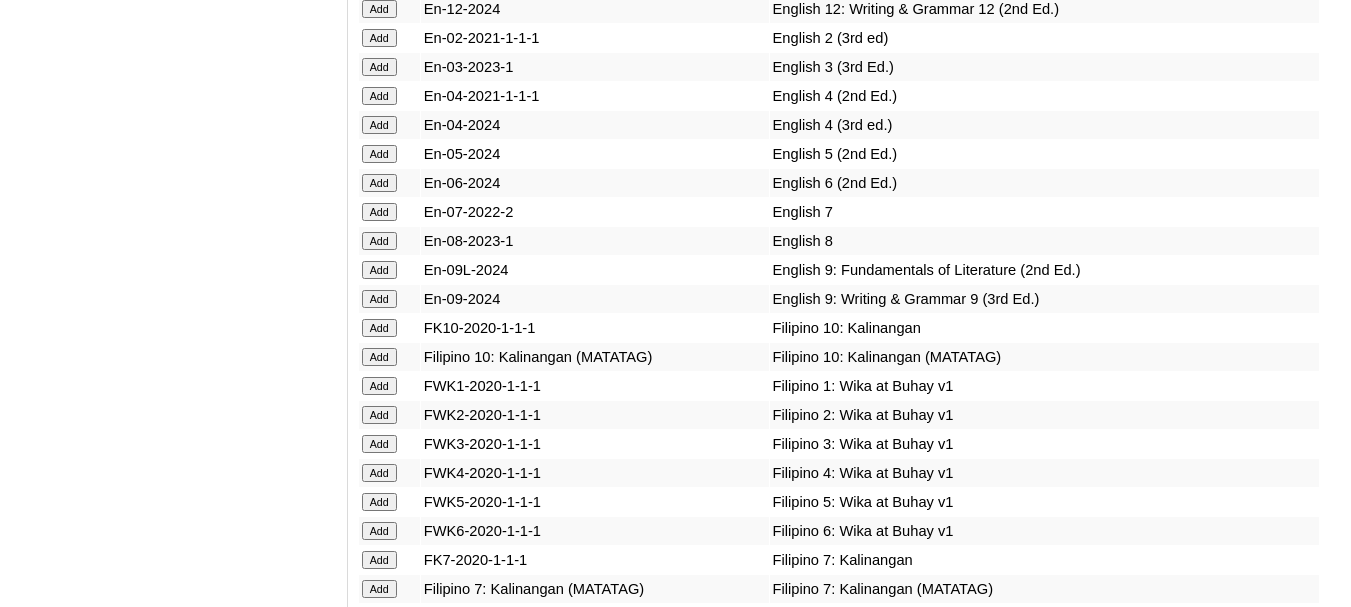 click on "Add" at bounding box center [379, -4924] 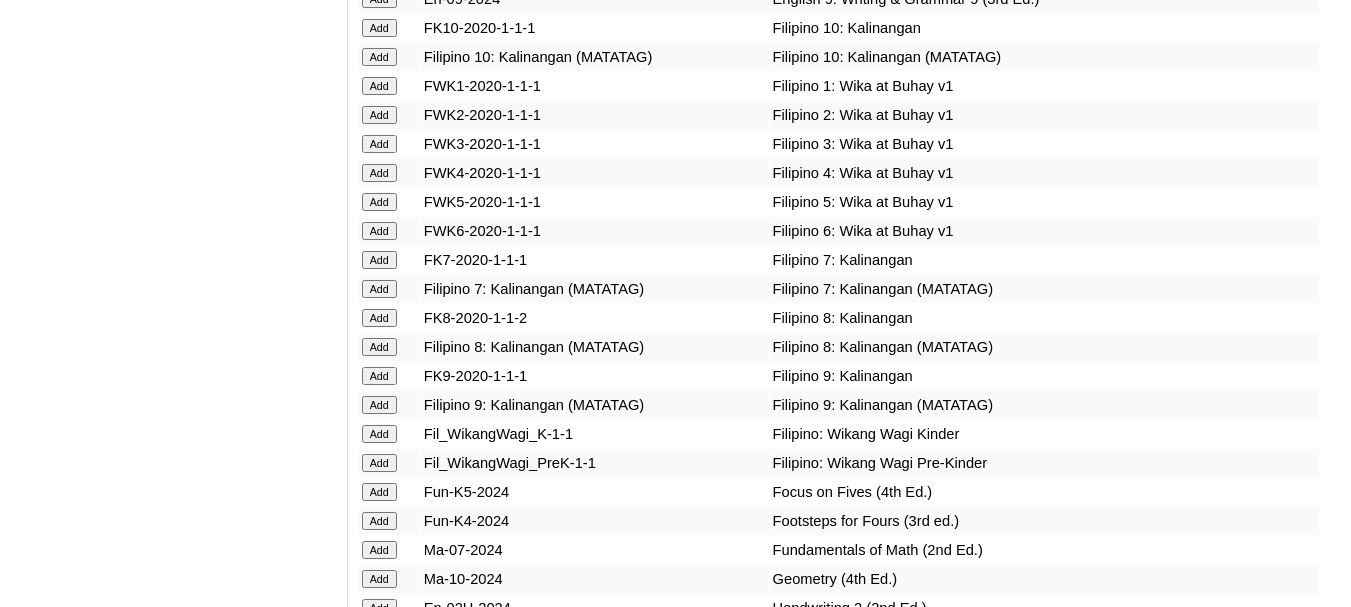 scroll, scrollTop: 5700, scrollLeft: 0, axis: vertical 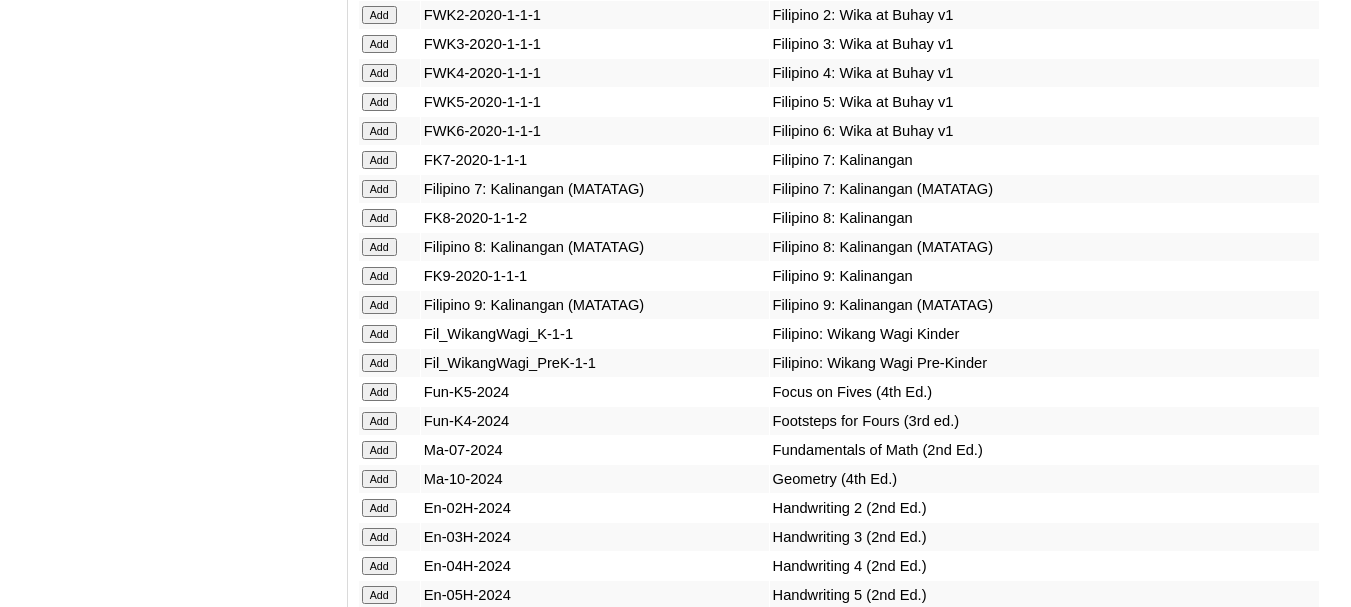 click on "Add" at bounding box center [379, -5324] 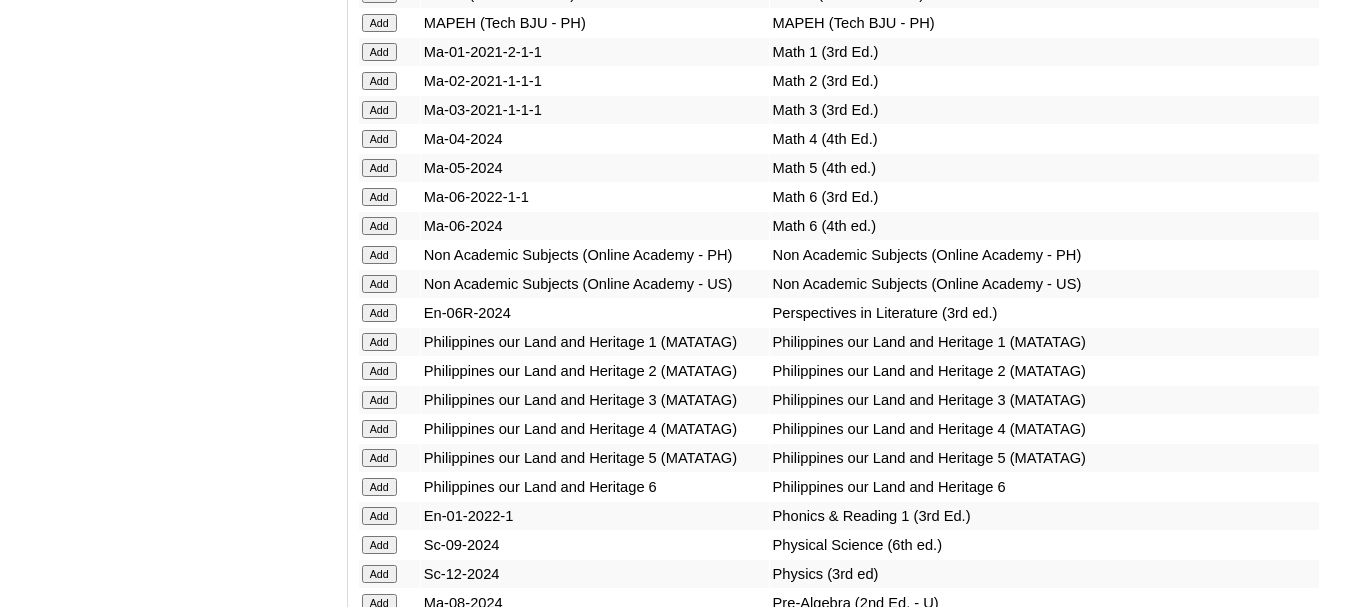scroll, scrollTop: 6800, scrollLeft: 0, axis: vertical 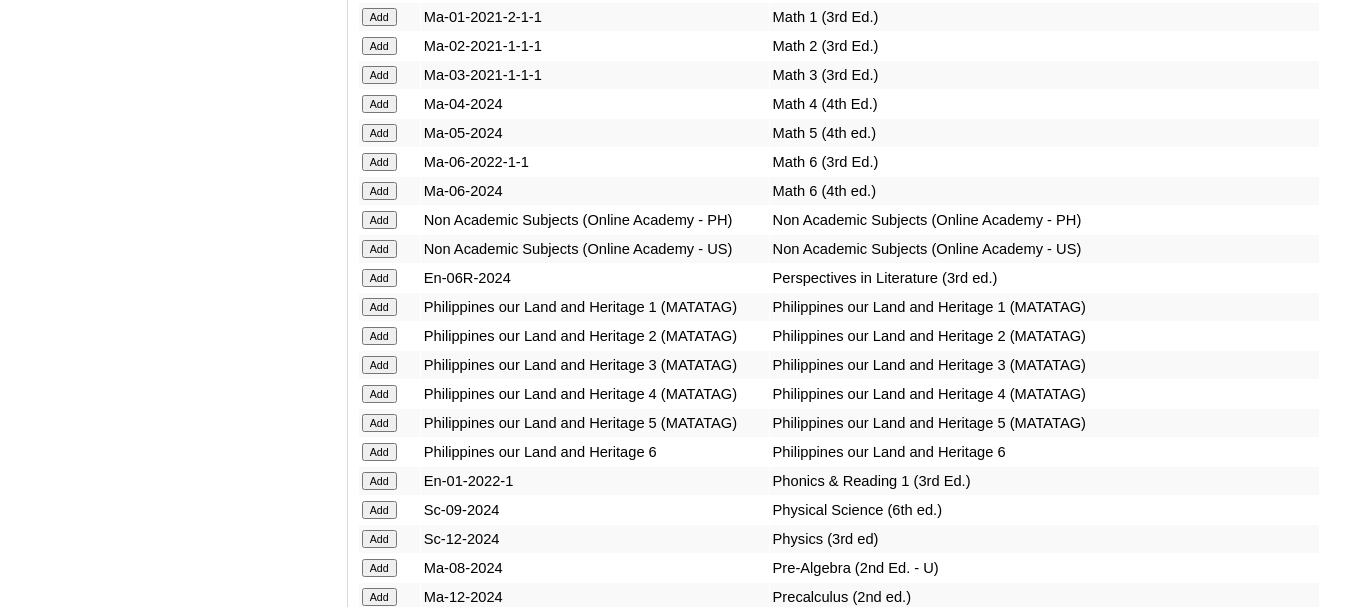 click on "Add" at bounding box center [379, -6424] 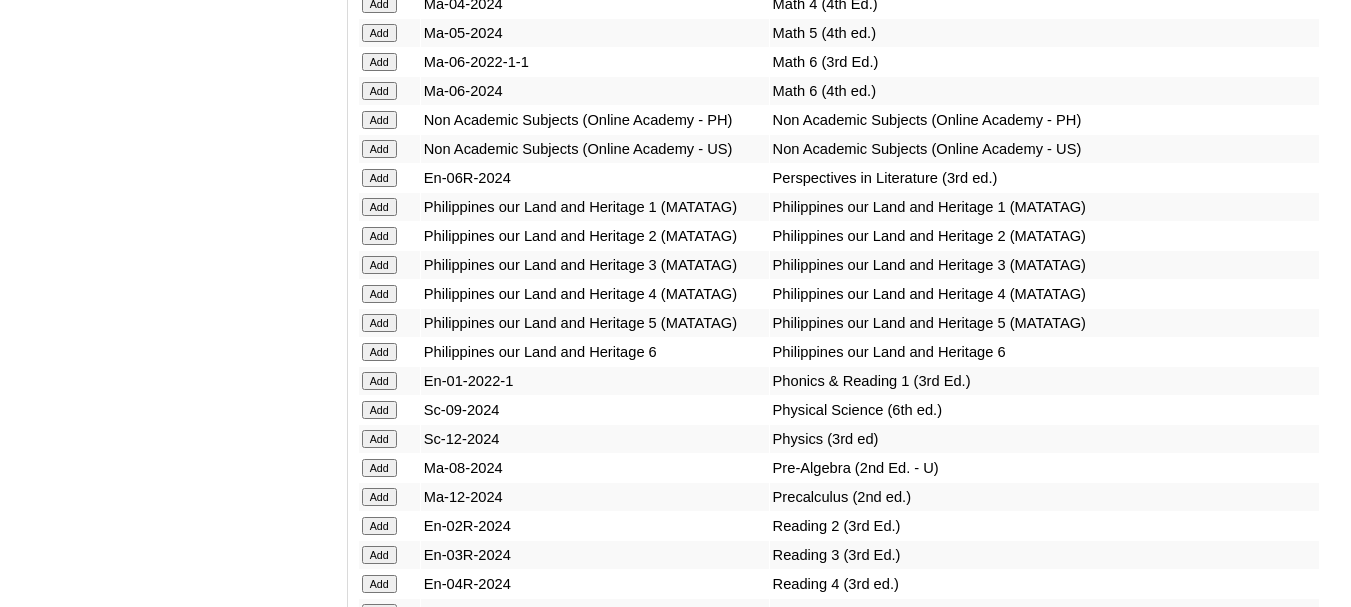 scroll, scrollTop: 7000, scrollLeft: 0, axis: vertical 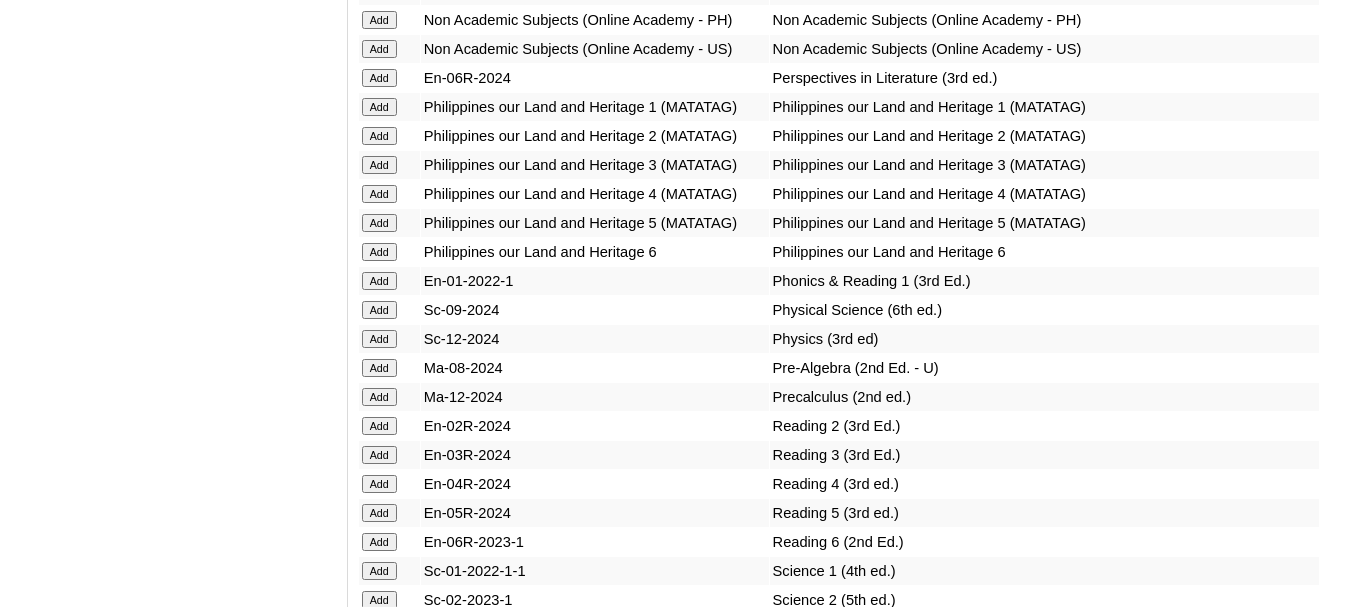 click on "Add" at bounding box center (379, -6624) 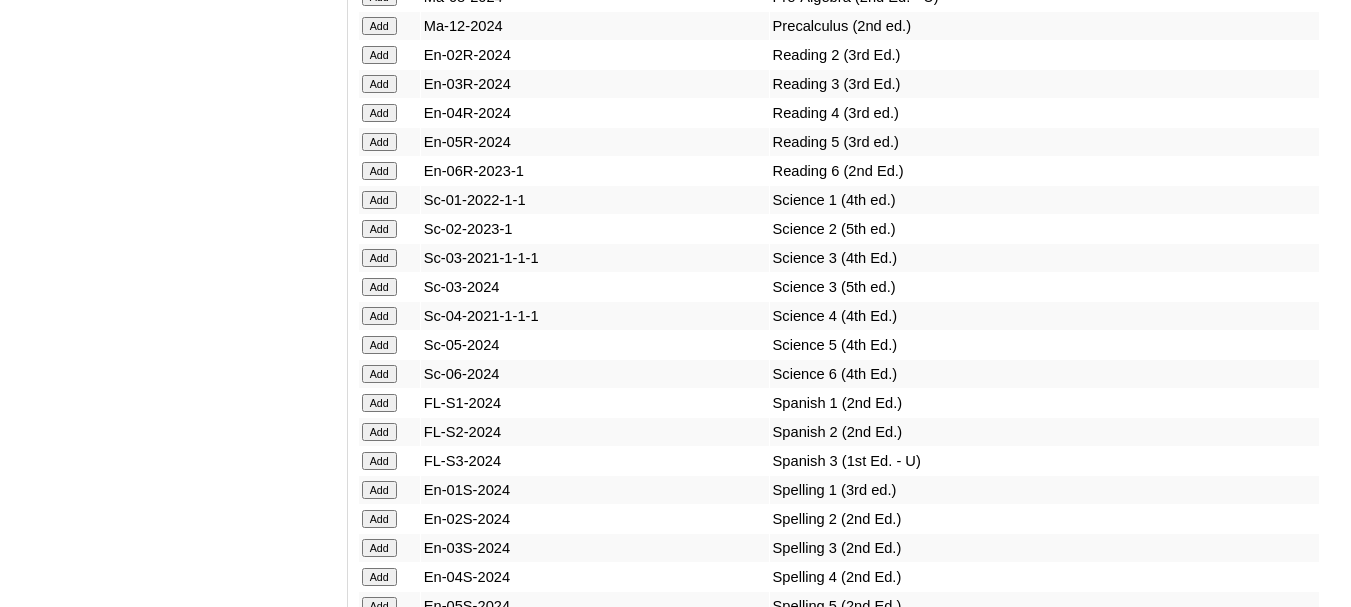 scroll, scrollTop: 7500, scrollLeft: 0, axis: vertical 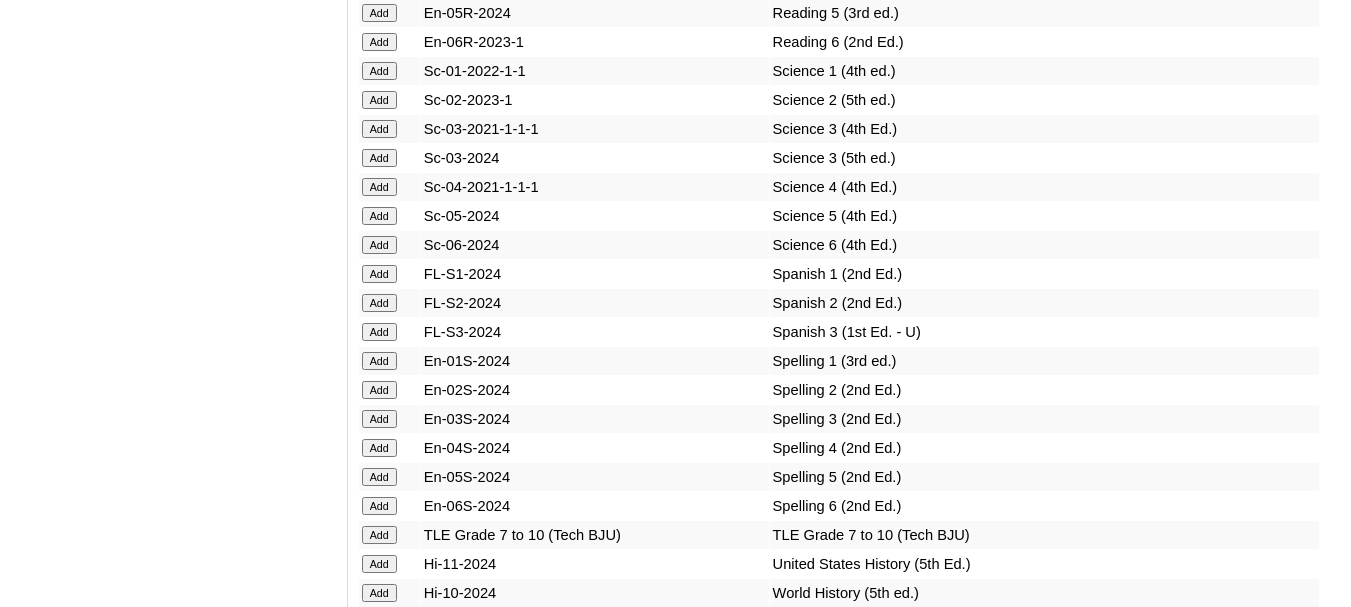click on "Add" at bounding box center [379, -7124] 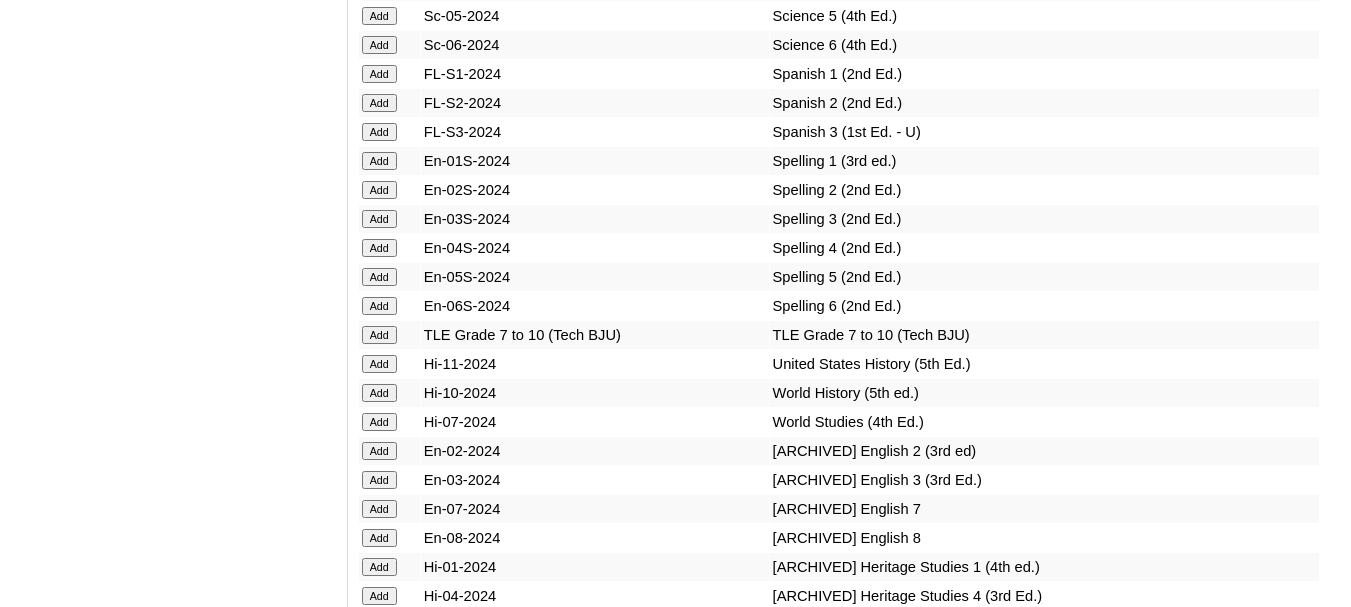 scroll, scrollTop: 7800, scrollLeft: 0, axis: vertical 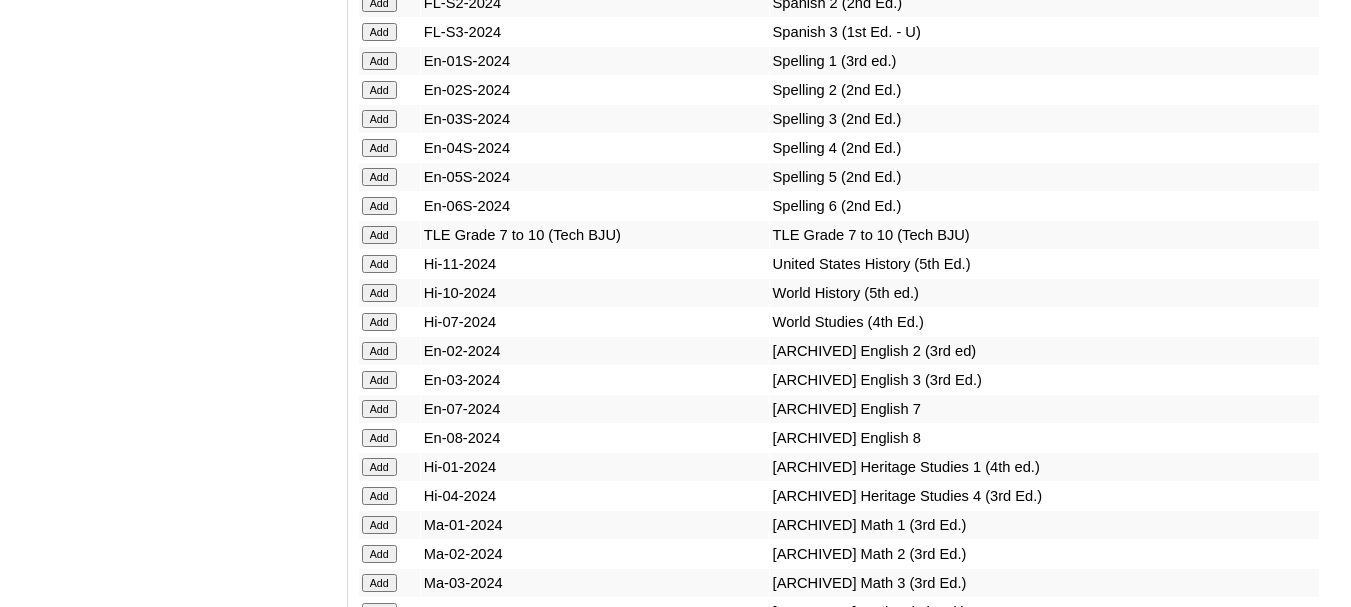 click on "Add" at bounding box center (379, -7424) 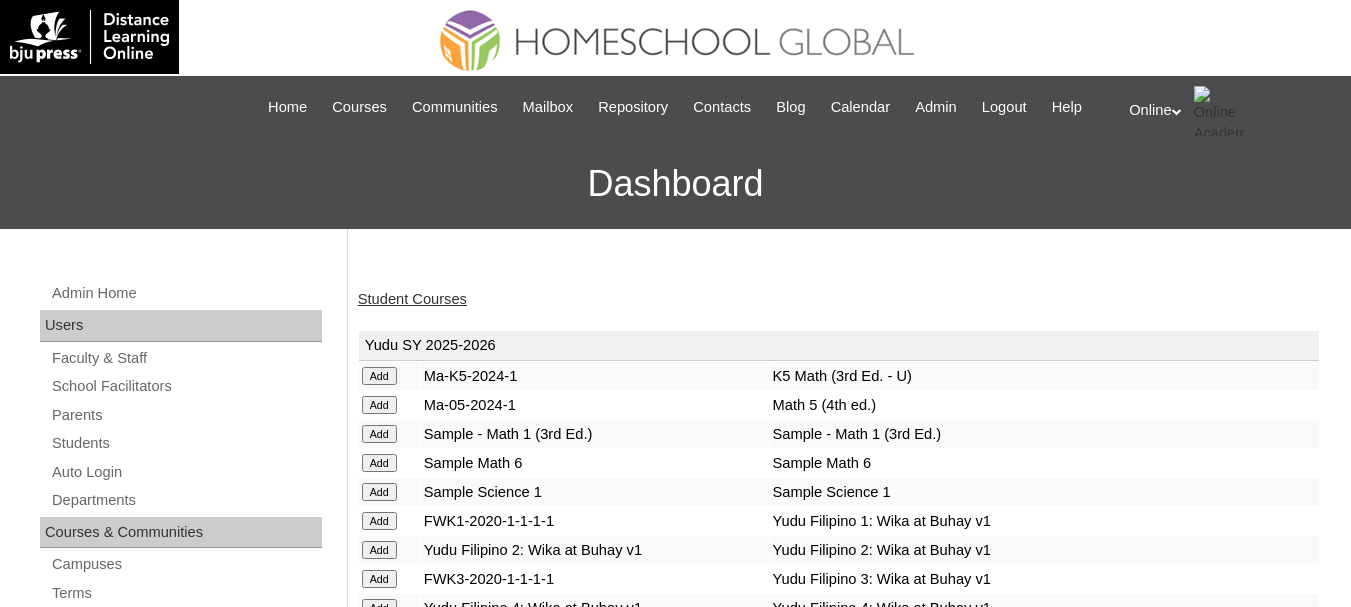 scroll, scrollTop: 0, scrollLeft: 0, axis: both 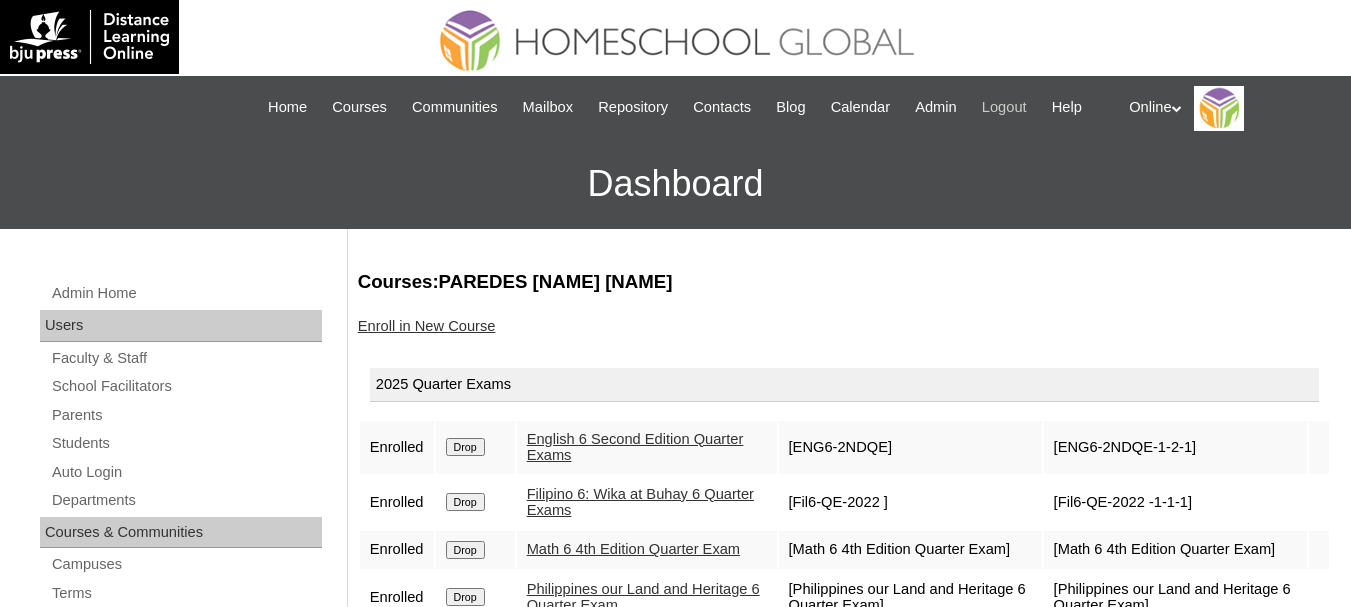 click on "Logout" at bounding box center [1004, 107] 